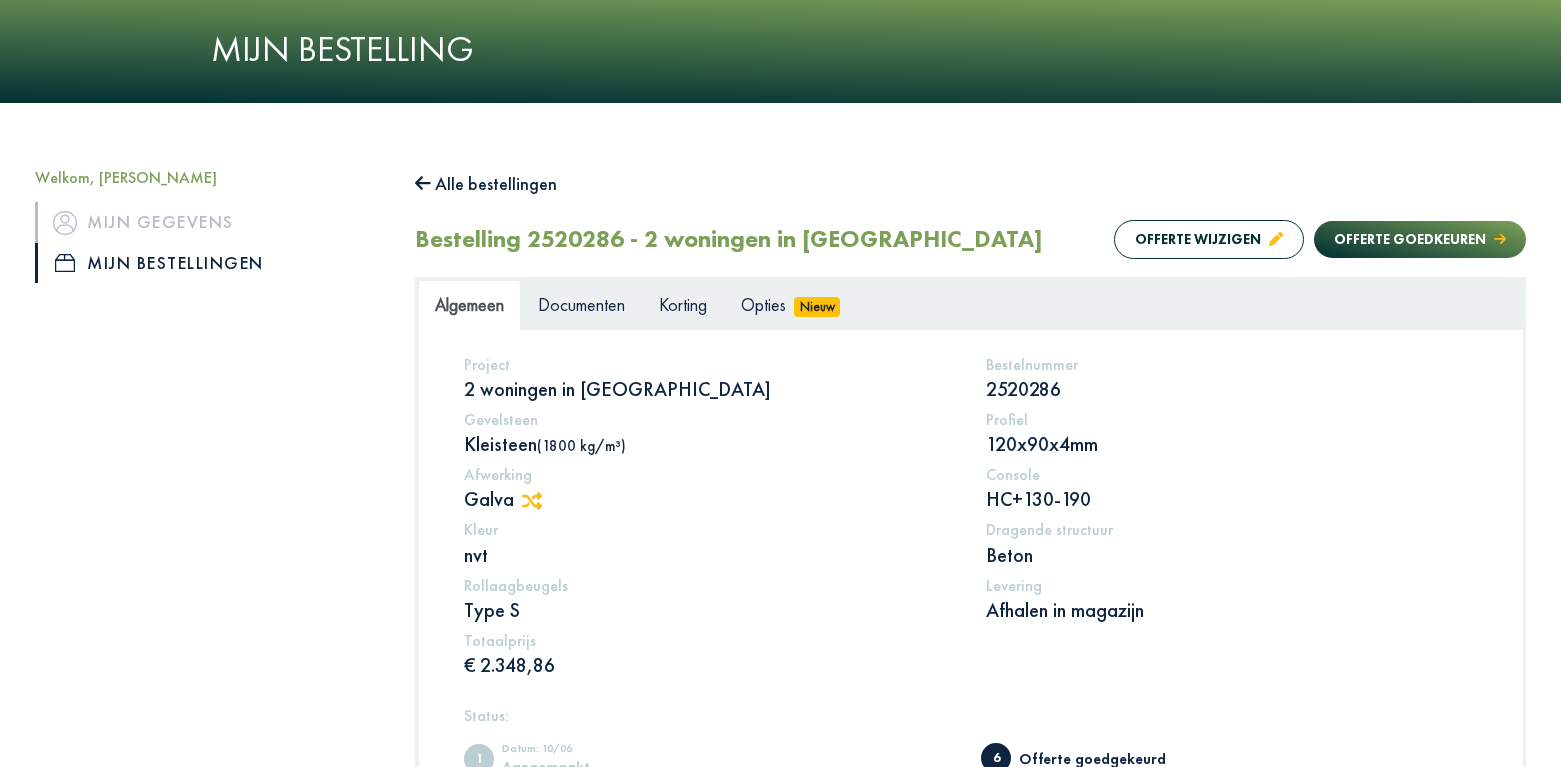 scroll, scrollTop: 133, scrollLeft: 0, axis: vertical 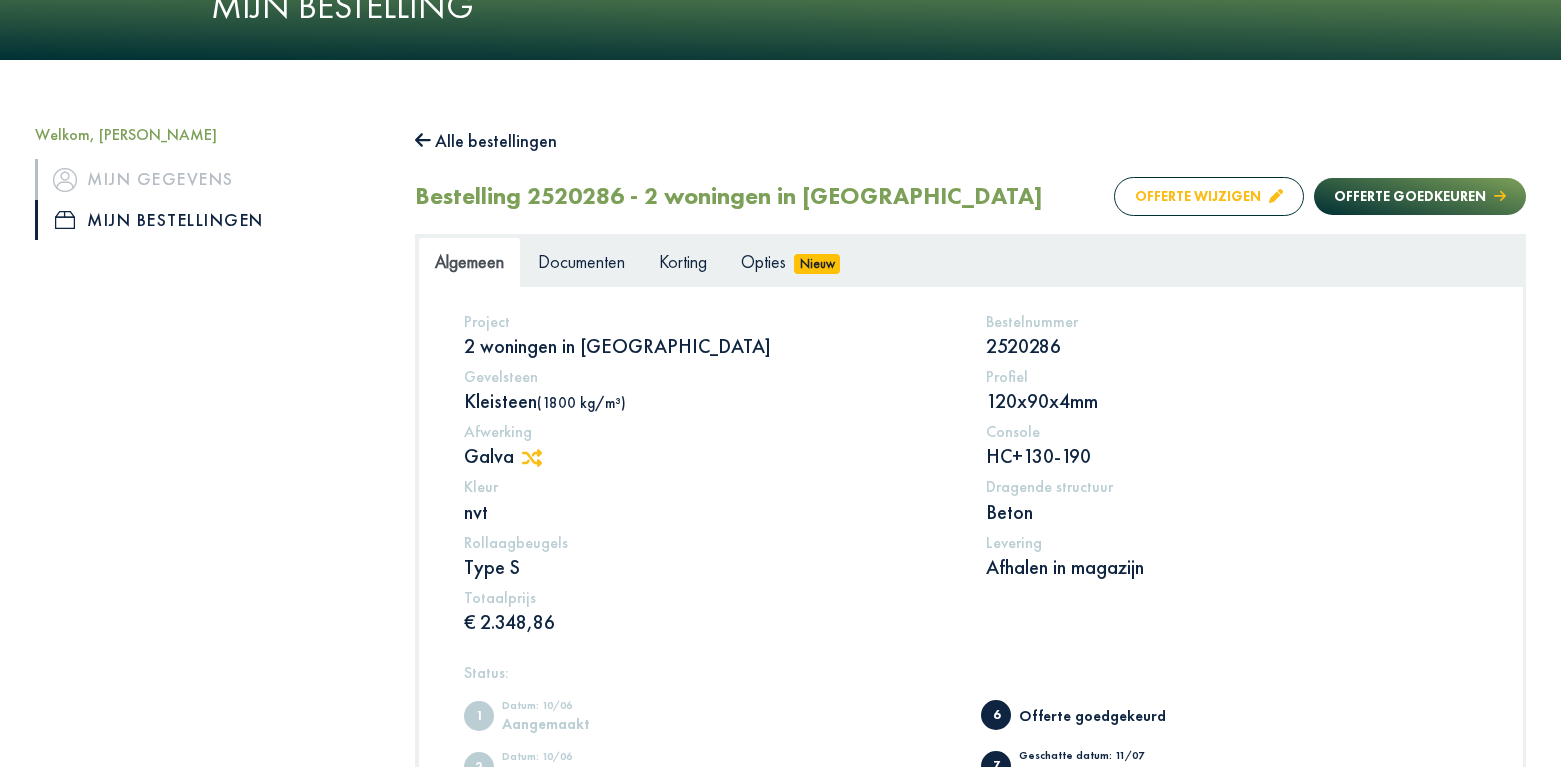 click on "Offerte wijzigen" 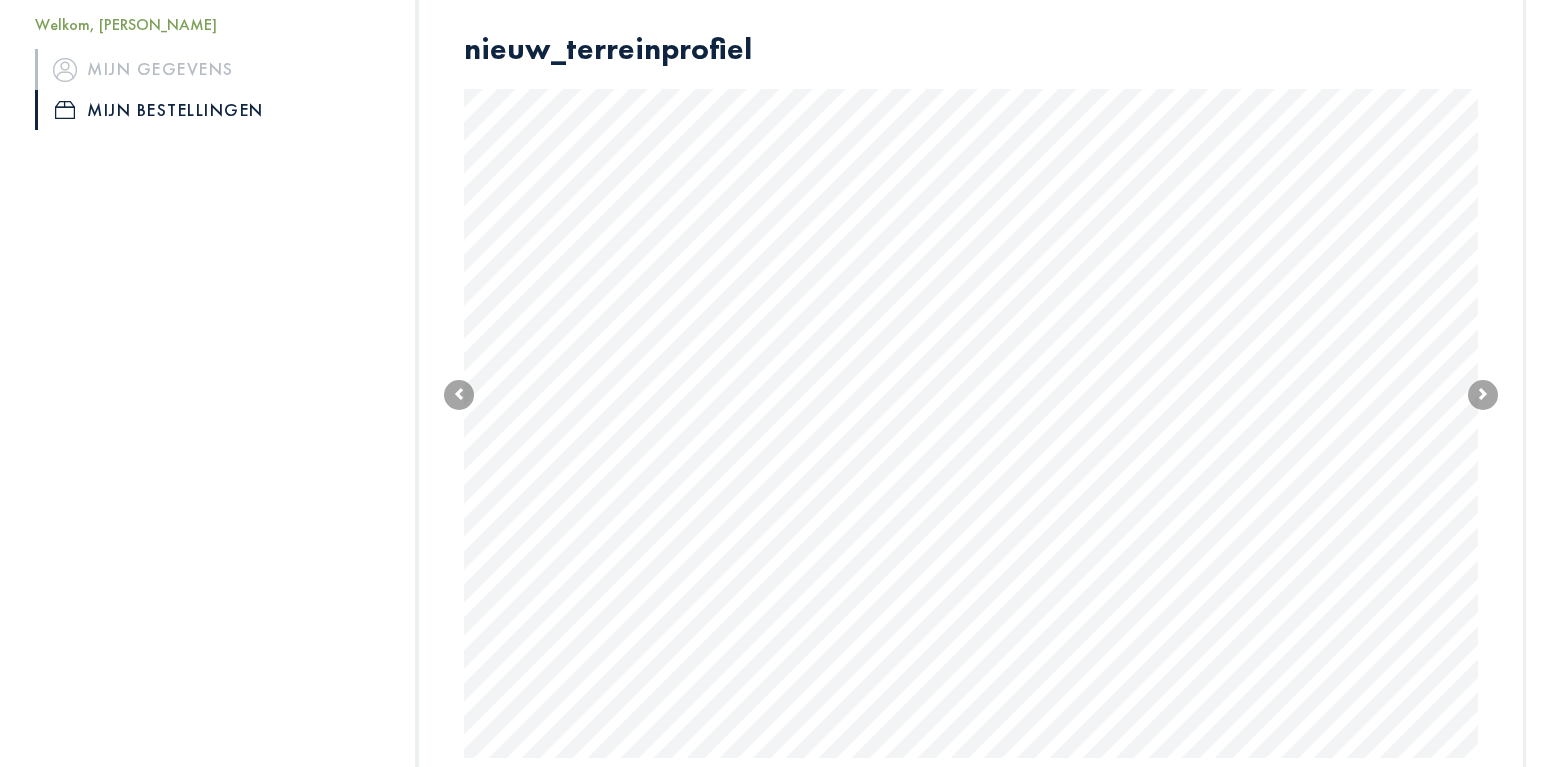 scroll, scrollTop: 533, scrollLeft: 0, axis: vertical 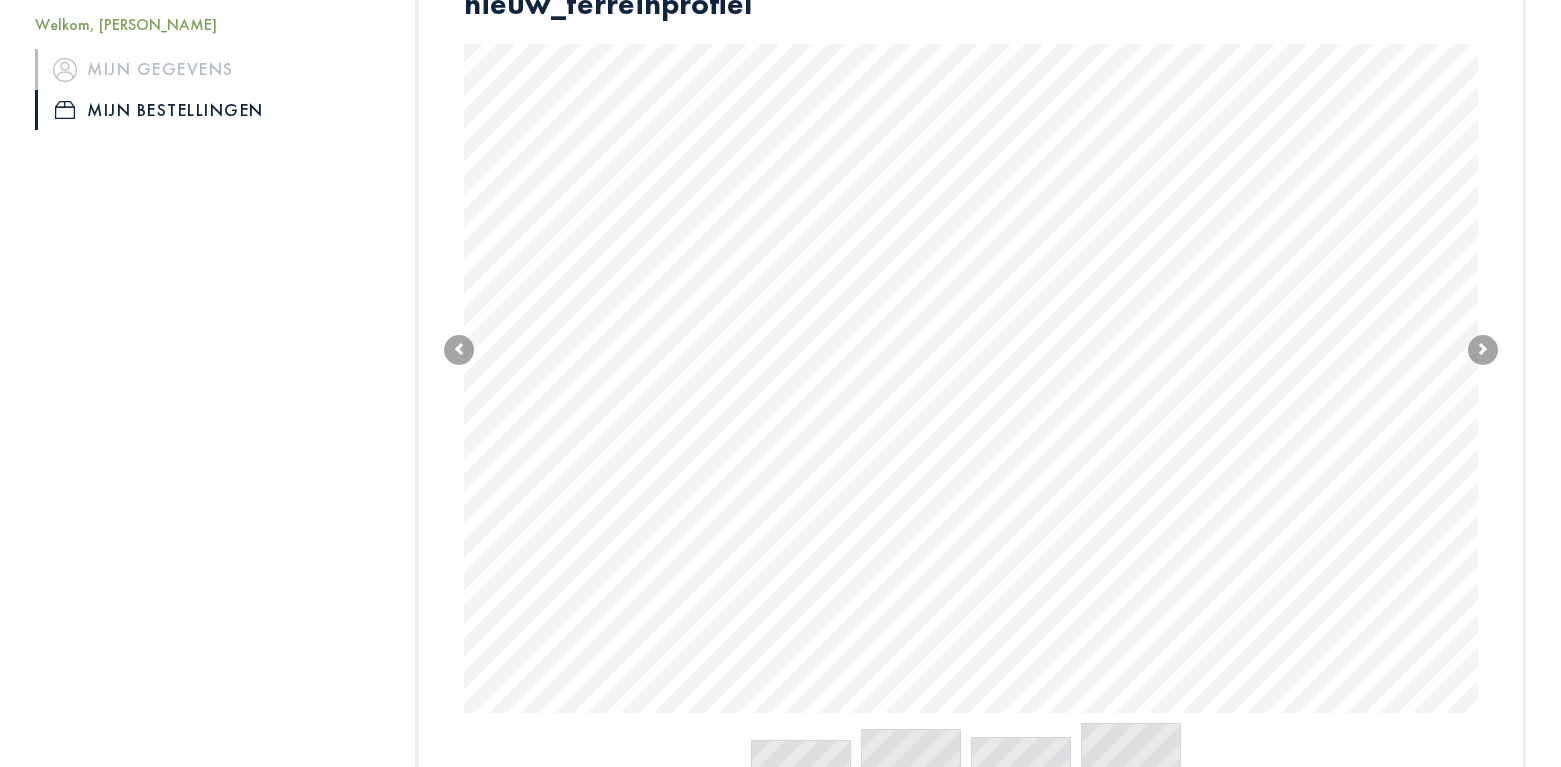 click on "Offerte [PERSON_NAME] Welkom, [PERSON_NAME]  Mijn gegevens   Mijn bestellingen   Afmelden  Home Producten  + HC Hybride Console CL Console Realisaties Nieuws Vacatures Contact Mijn bestelling Welkom, [PERSON_NAME]  Mijn gegevens   Mijn bestellingen   Alle bestellingen   Bestelling 2520286 - 2 woningen in [GEOGRAPHIC_DATA]   Offerte weergeven  Algemeen Documenten Korting Opties Nieuw Klik op een nummer in het plan om de details van een geveldrager te bekijken of te wijzigen. nieuw_terreinprofiel Achtergevel_ nieuw_terreinprofiel2 Voorgevel_ Previous Next Geveldragers  Materiaallijst   Offerte   Zaaglijst   Rekennota   Thermische rekennota  Facturen van deze bestelling  Niets gevonden  Korting  Voeg foto's toe van je recentste project, zorg ervoor dat het BK Geveldragers werfbord zichtbaar is en ontvang korting op je volgende bestelling.  Jouw project krijgt een mooi plaatsje op onze referentiepagina. Sleep het bestand hierin of klik om een bestand te selecteren  [EMAIL_ADDRESS][DOMAIN_NAME]" at bounding box center (780, 296) 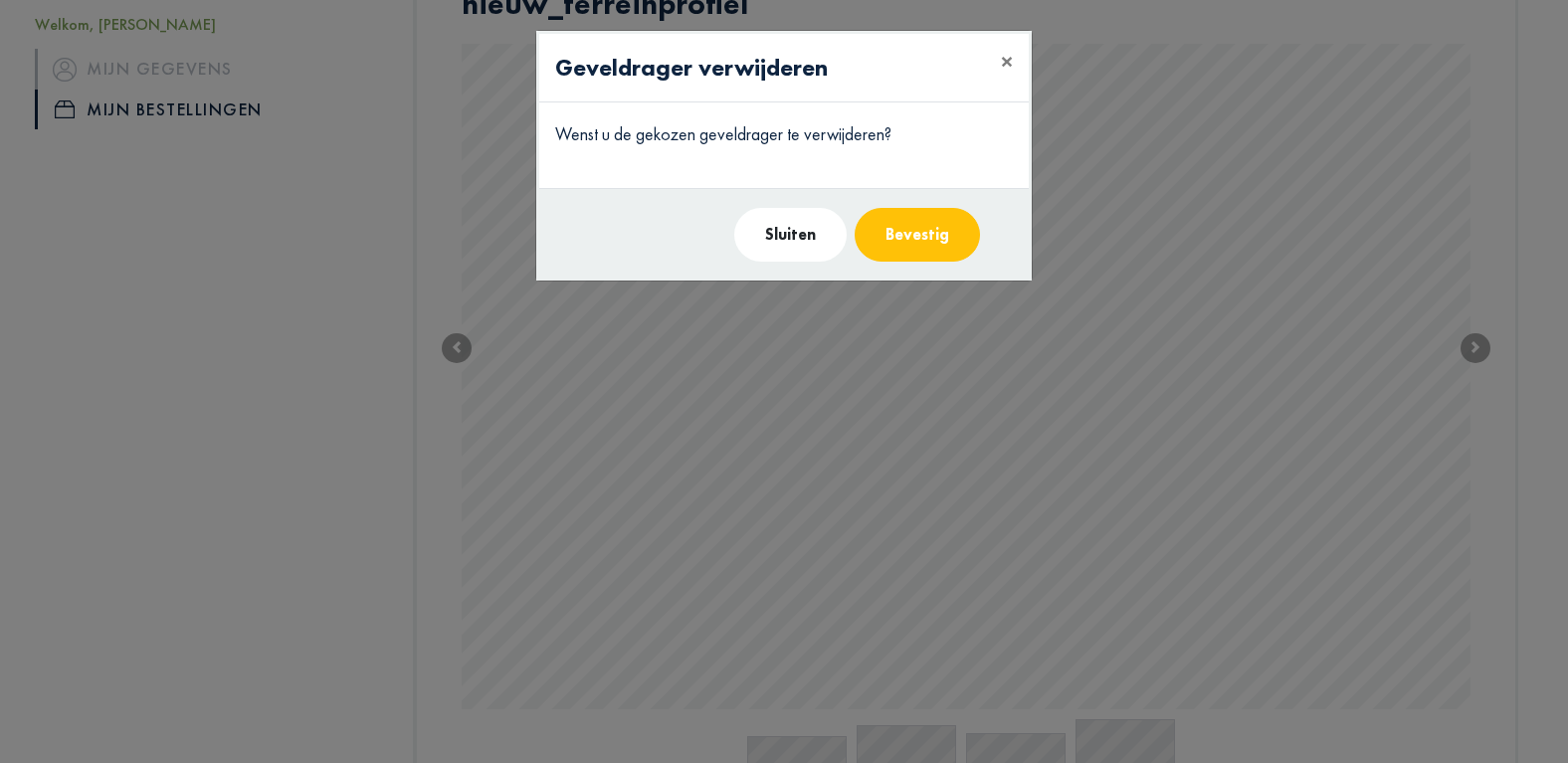 click on "Bevestig" 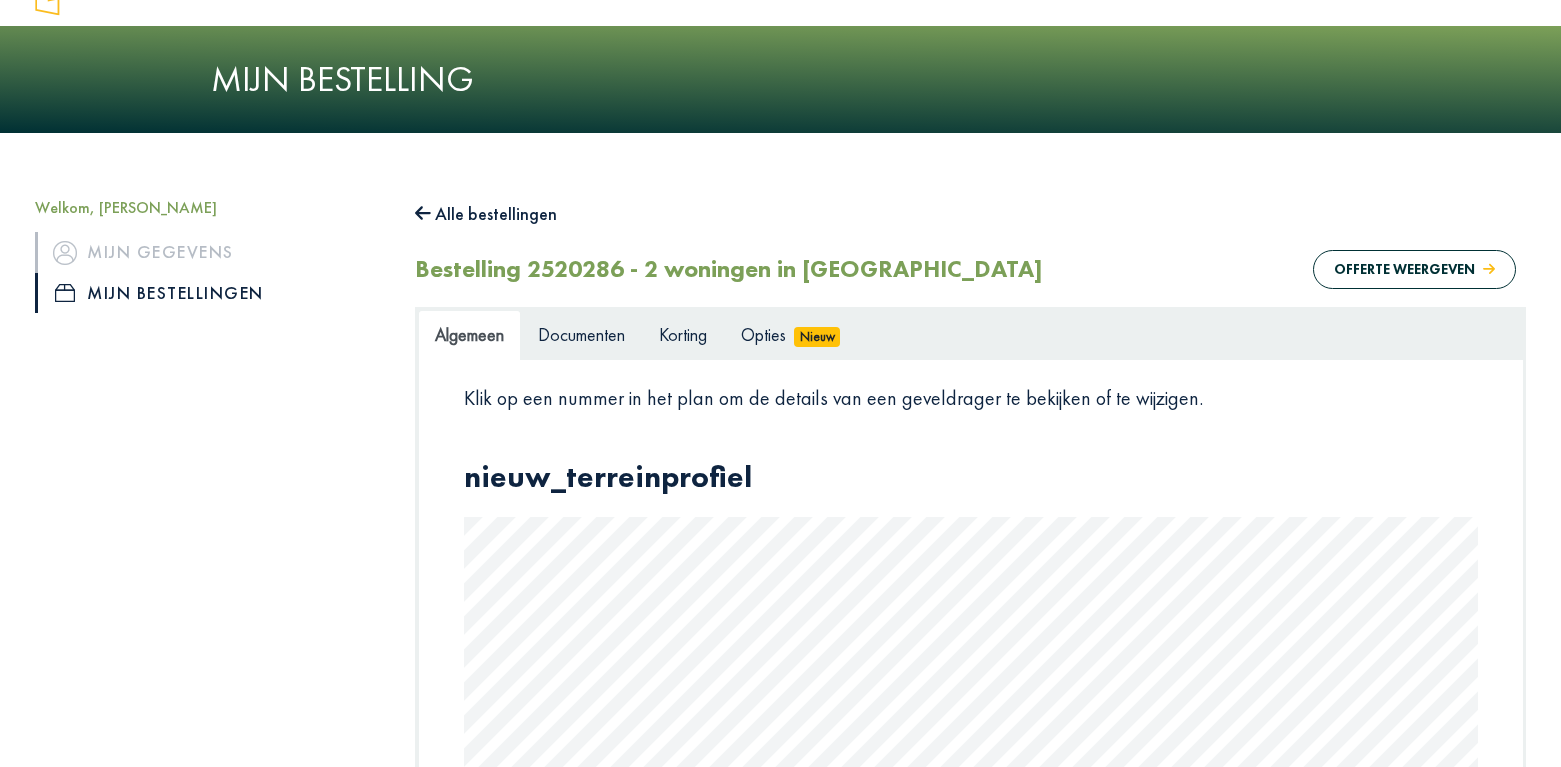 scroll, scrollTop: 0, scrollLeft: 0, axis: both 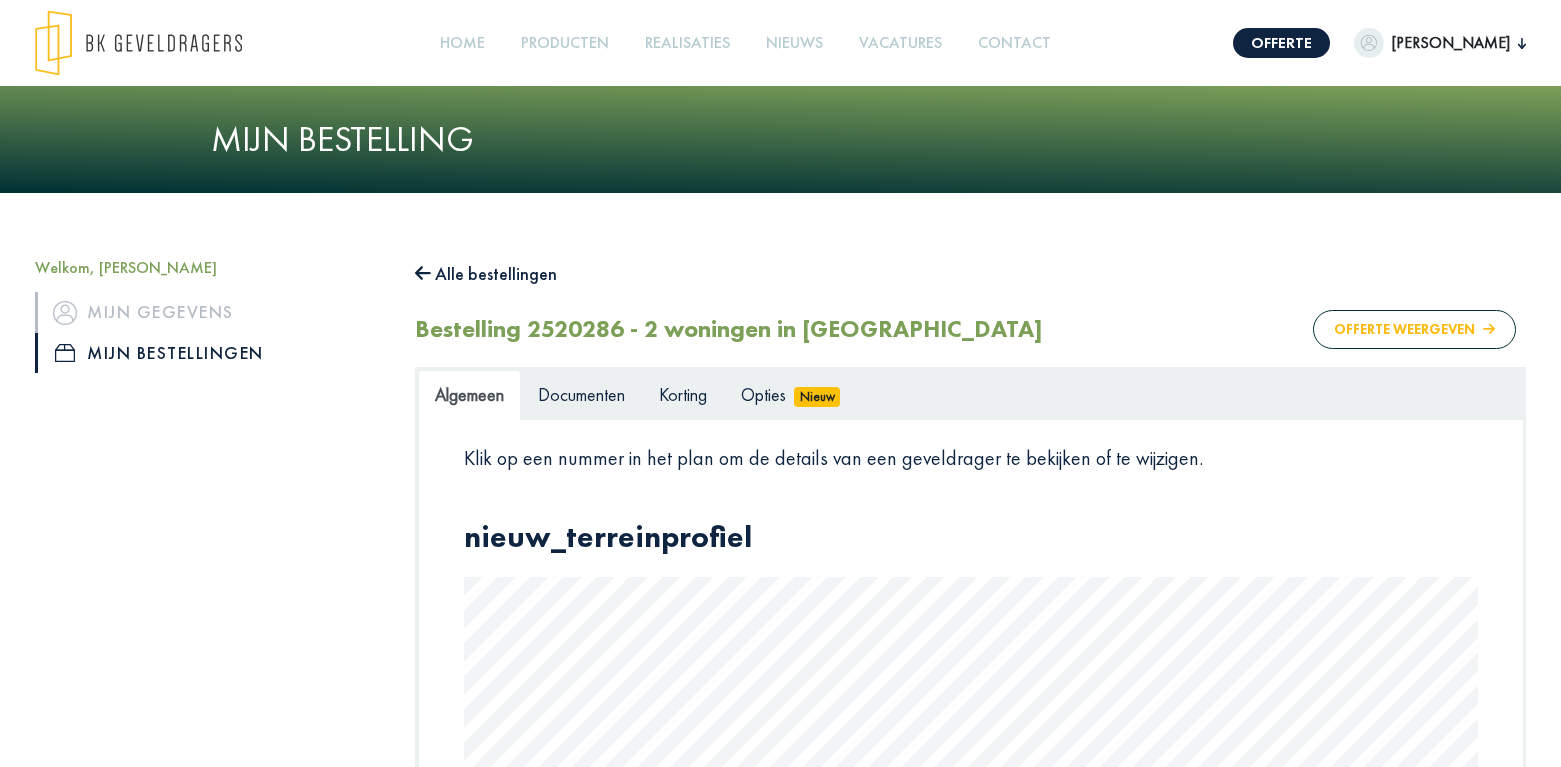 click on "Offerte weergeven" 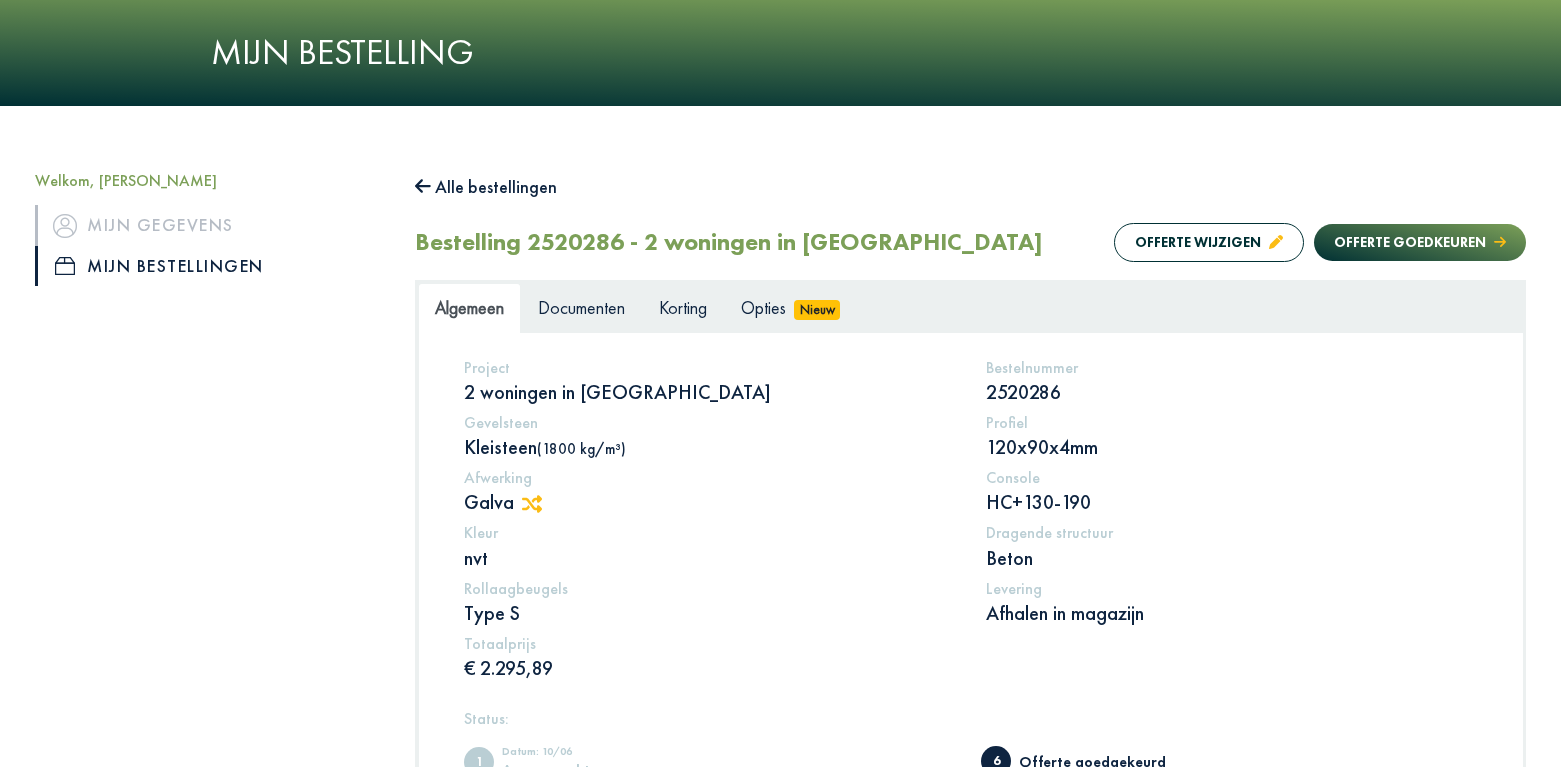 scroll, scrollTop: 133, scrollLeft: 0, axis: vertical 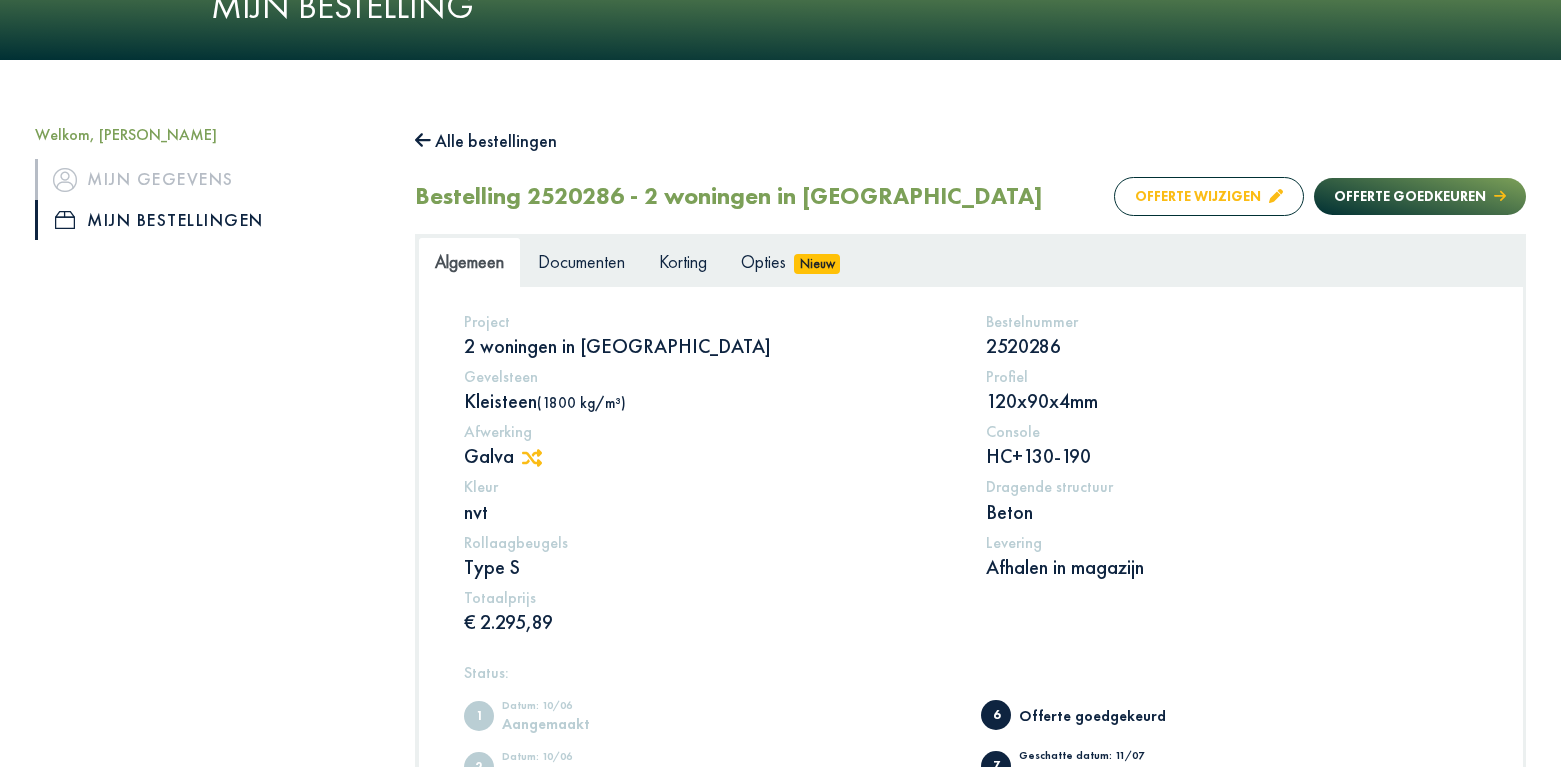 click on "Offerte wijzigen" 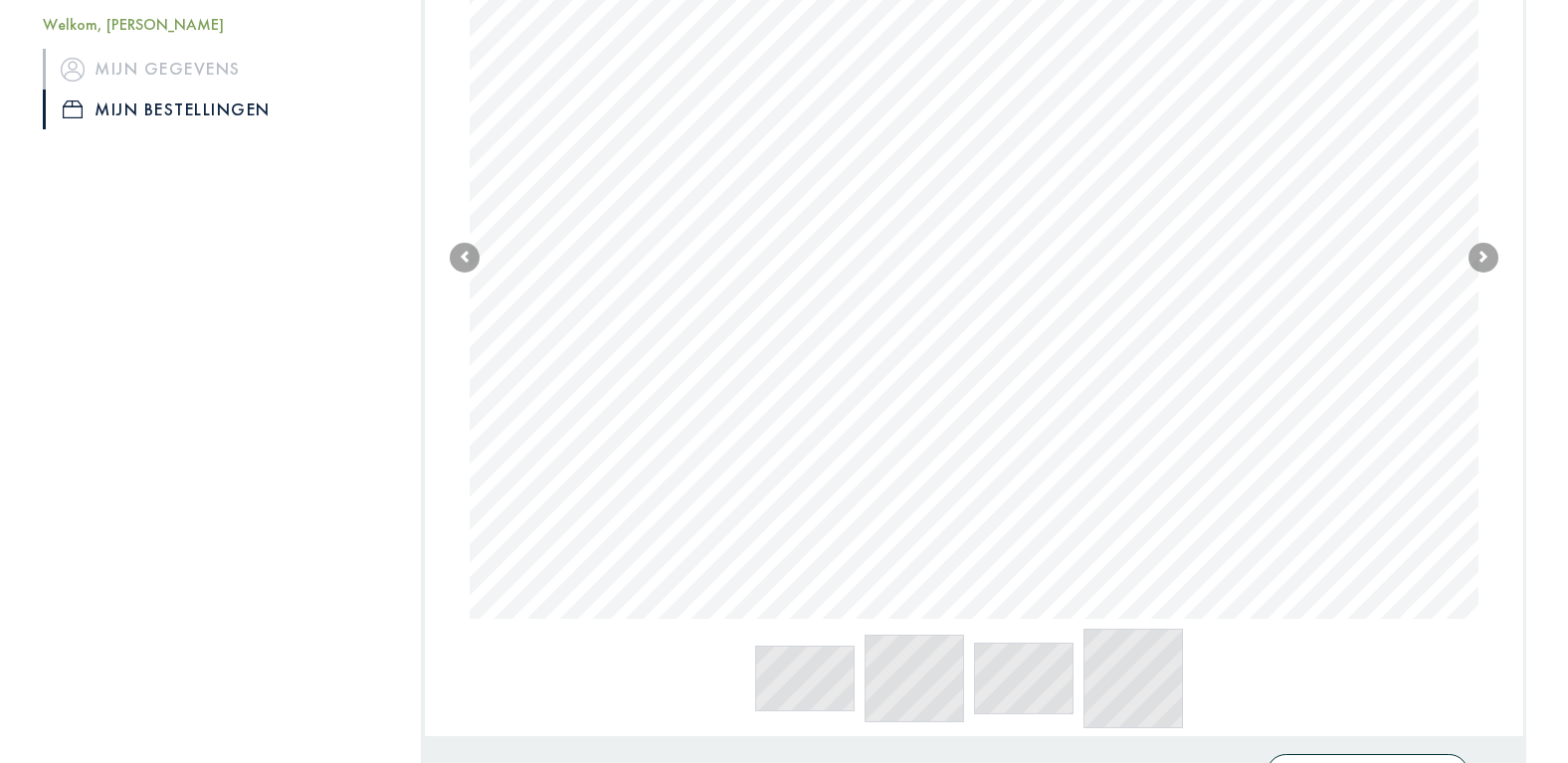 scroll, scrollTop: 0, scrollLeft: 0, axis: both 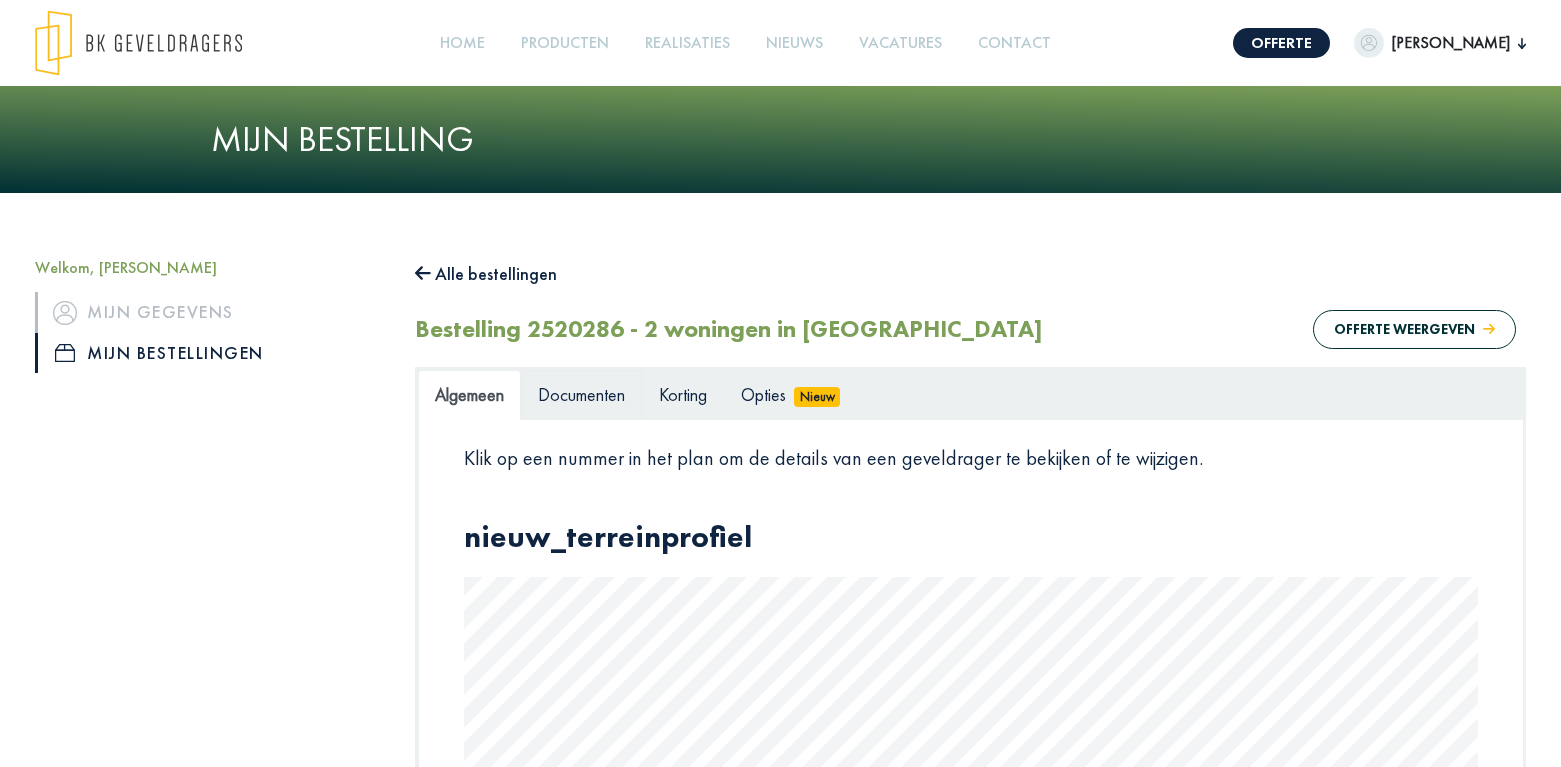 click on "Documenten" at bounding box center (581, 394) 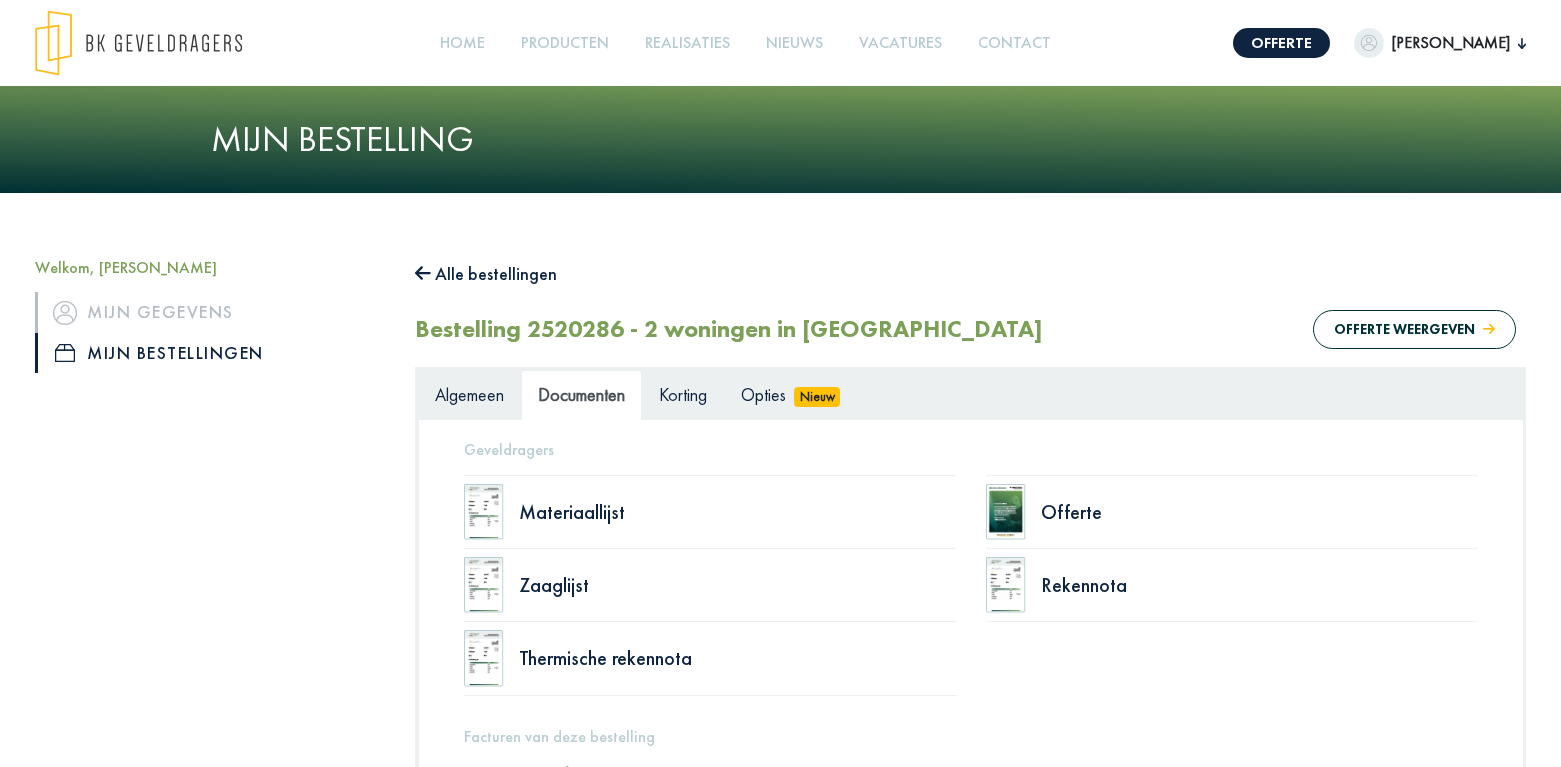 click at bounding box center (484, 512) 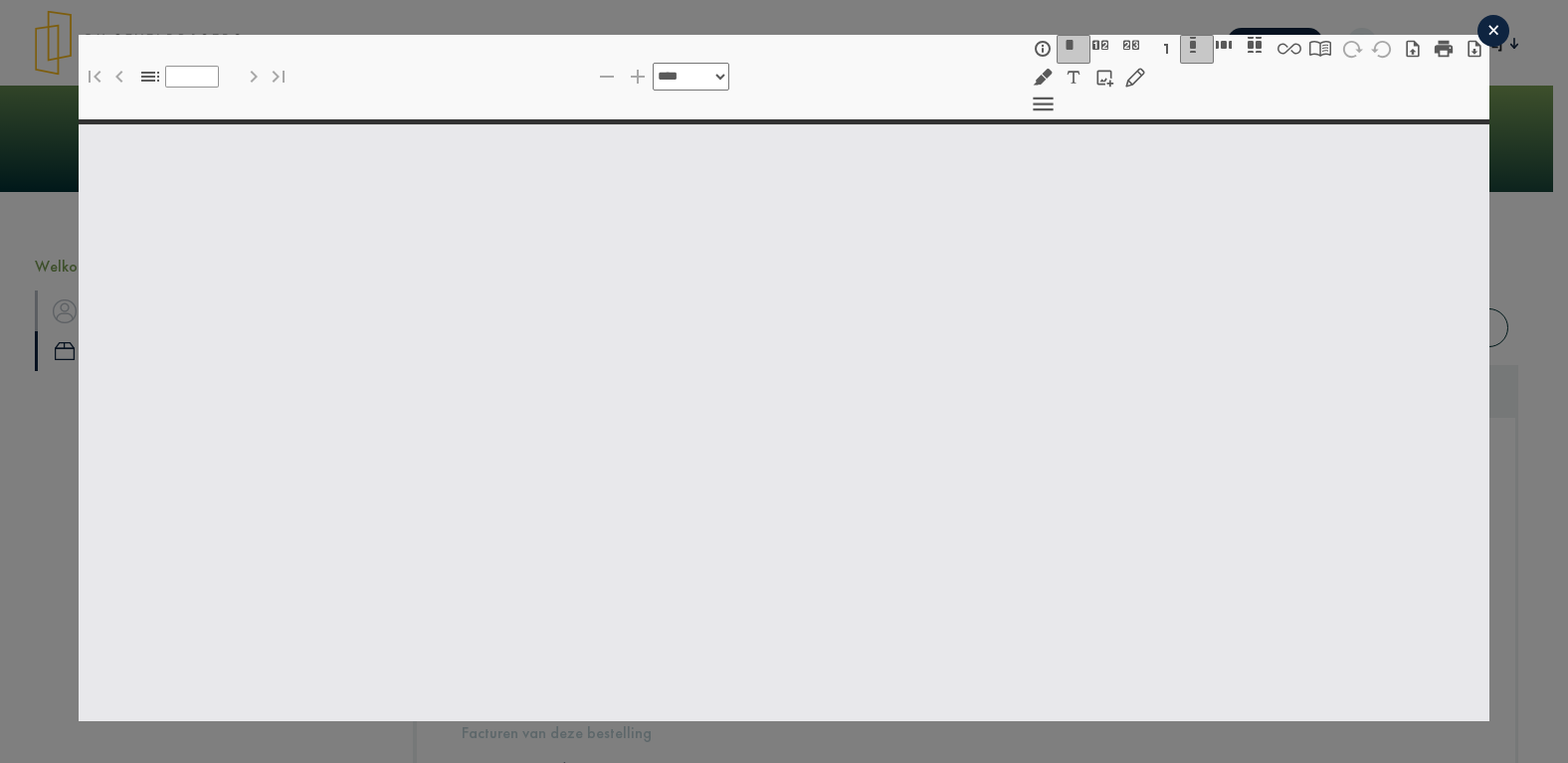 select on "******" 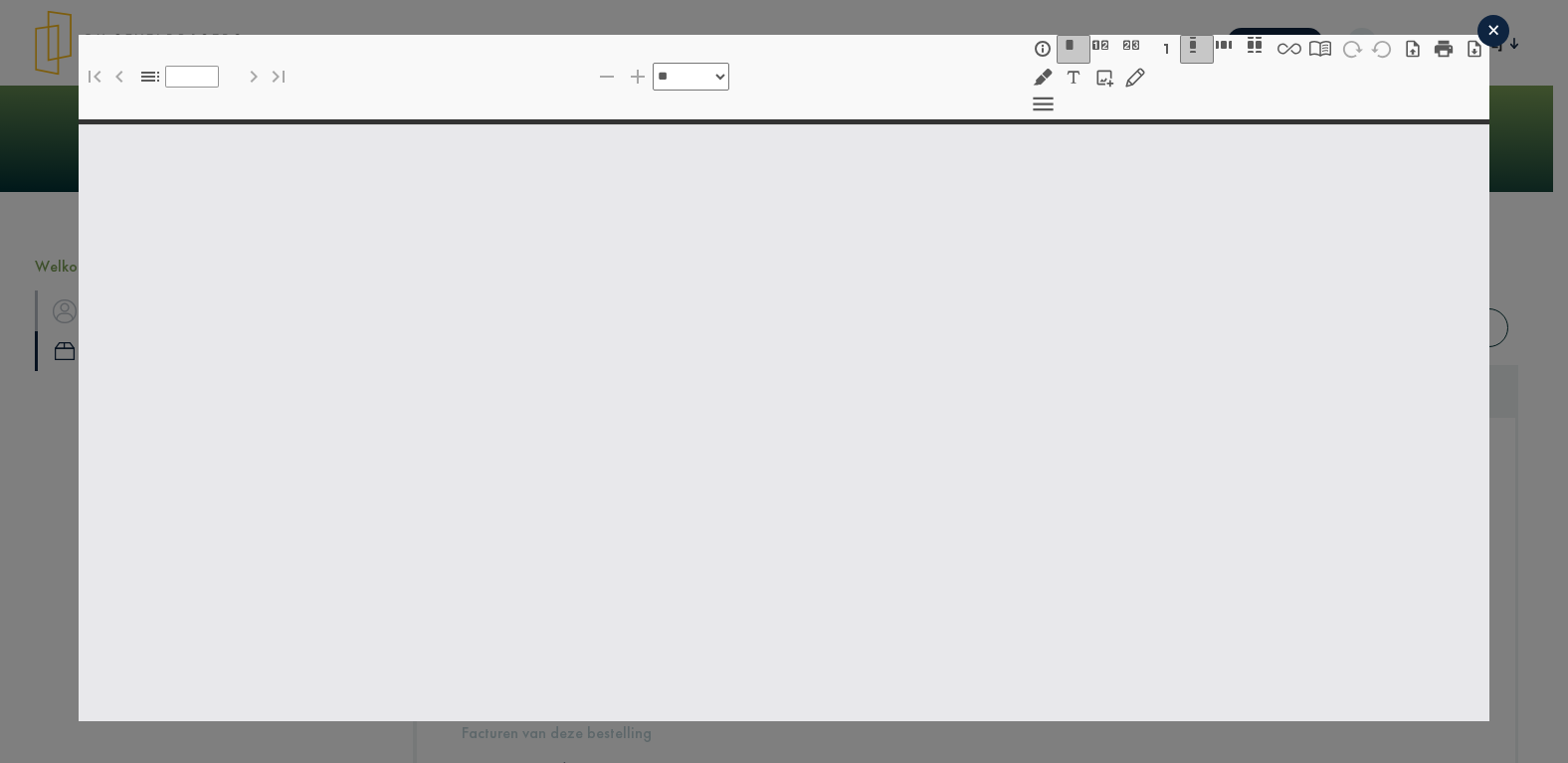 type on "*" 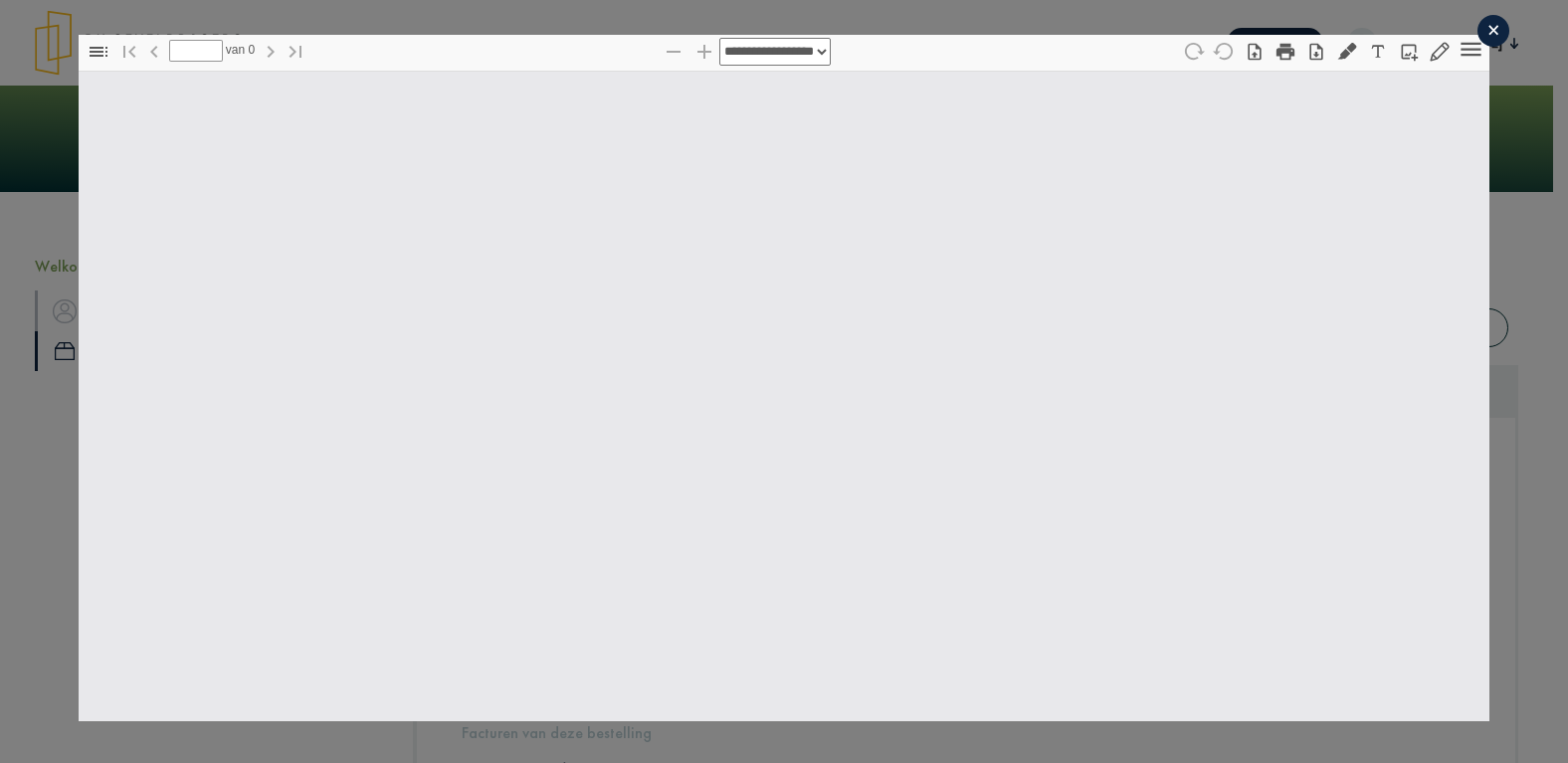 type on "*" 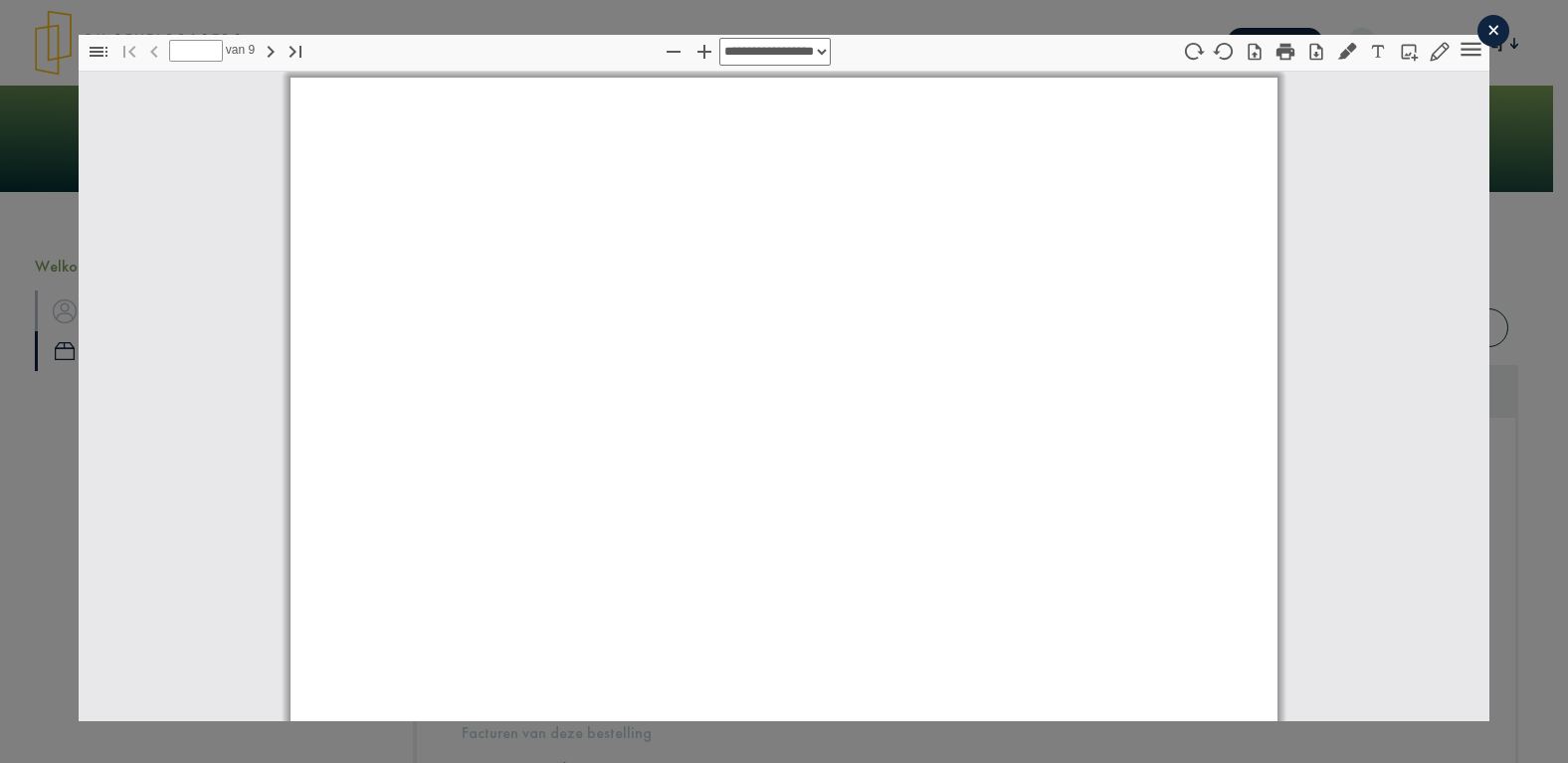 scroll, scrollTop: 10, scrollLeft: 0, axis: vertical 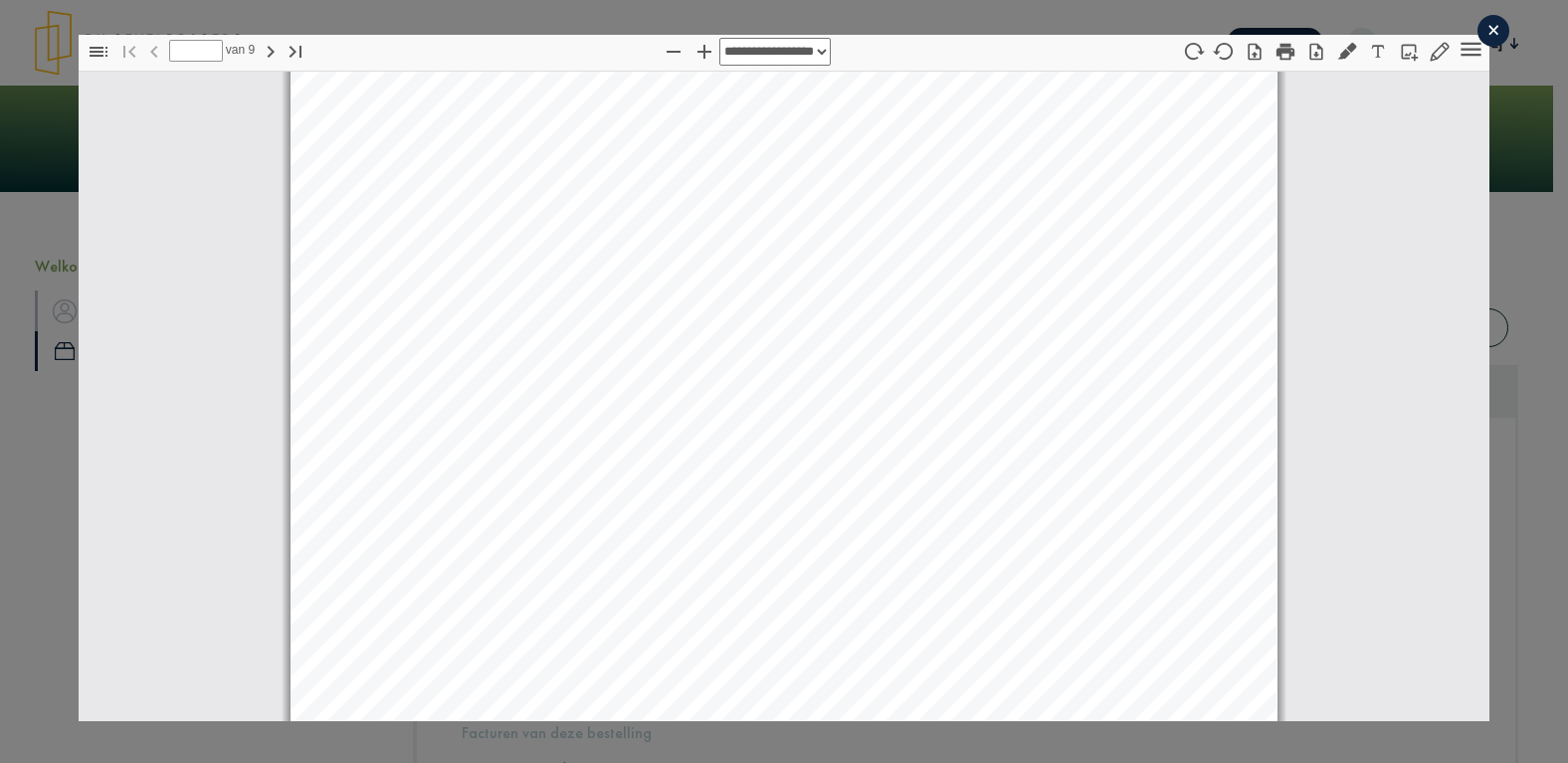 select on "****" 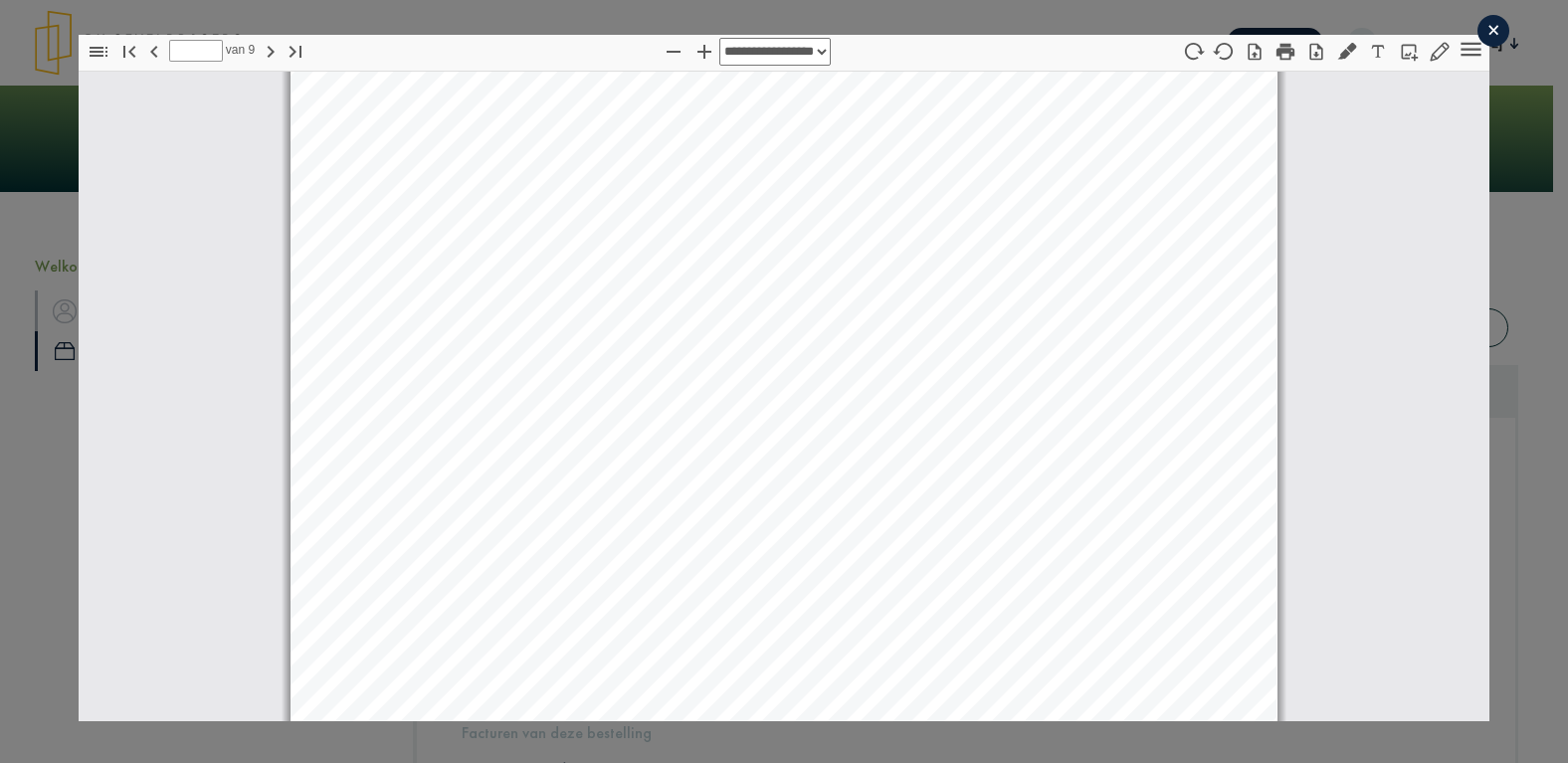 scroll, scrollTop: 2928, scrollLeft: 0, axis: vertical 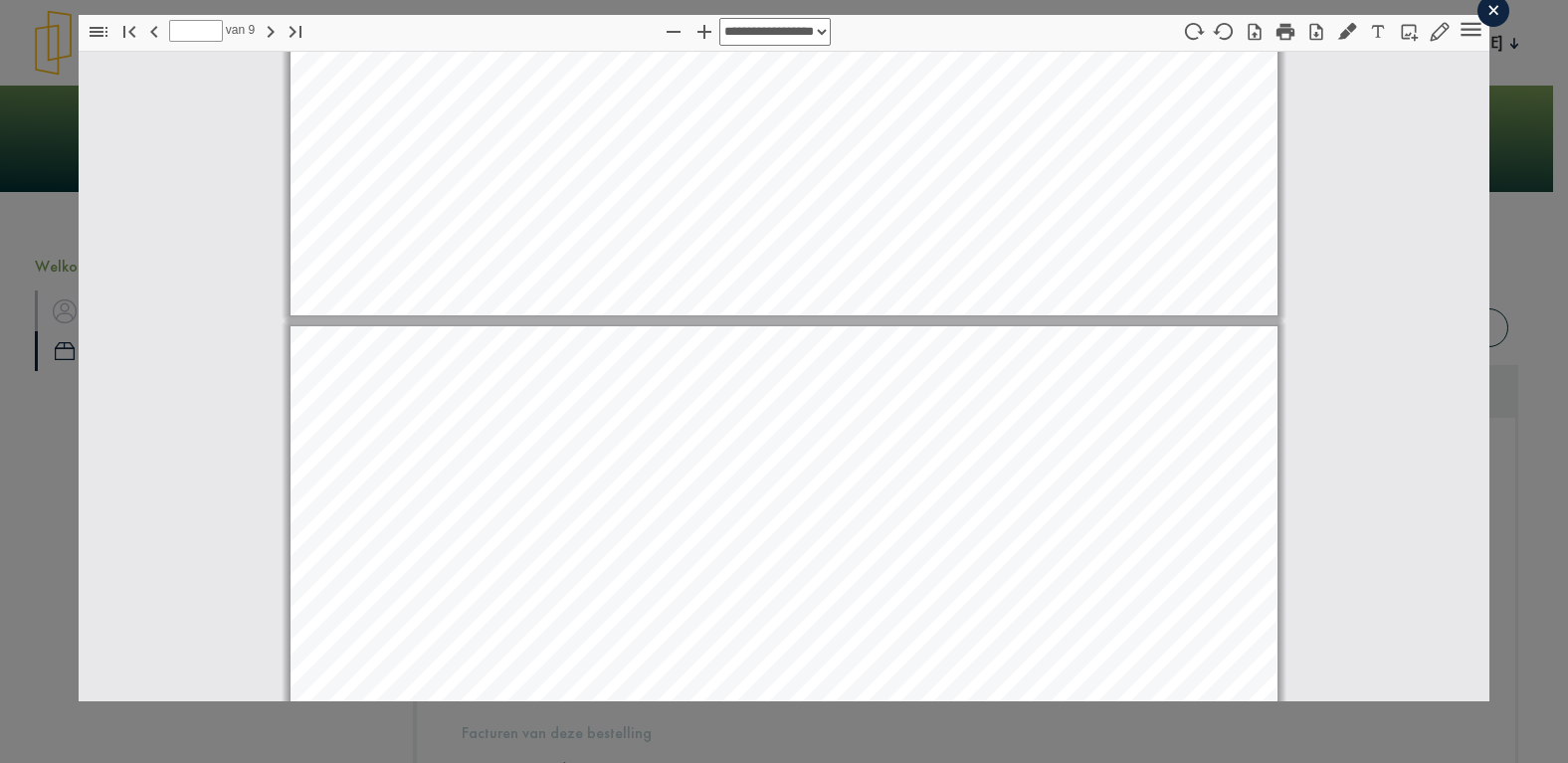 type on "*" 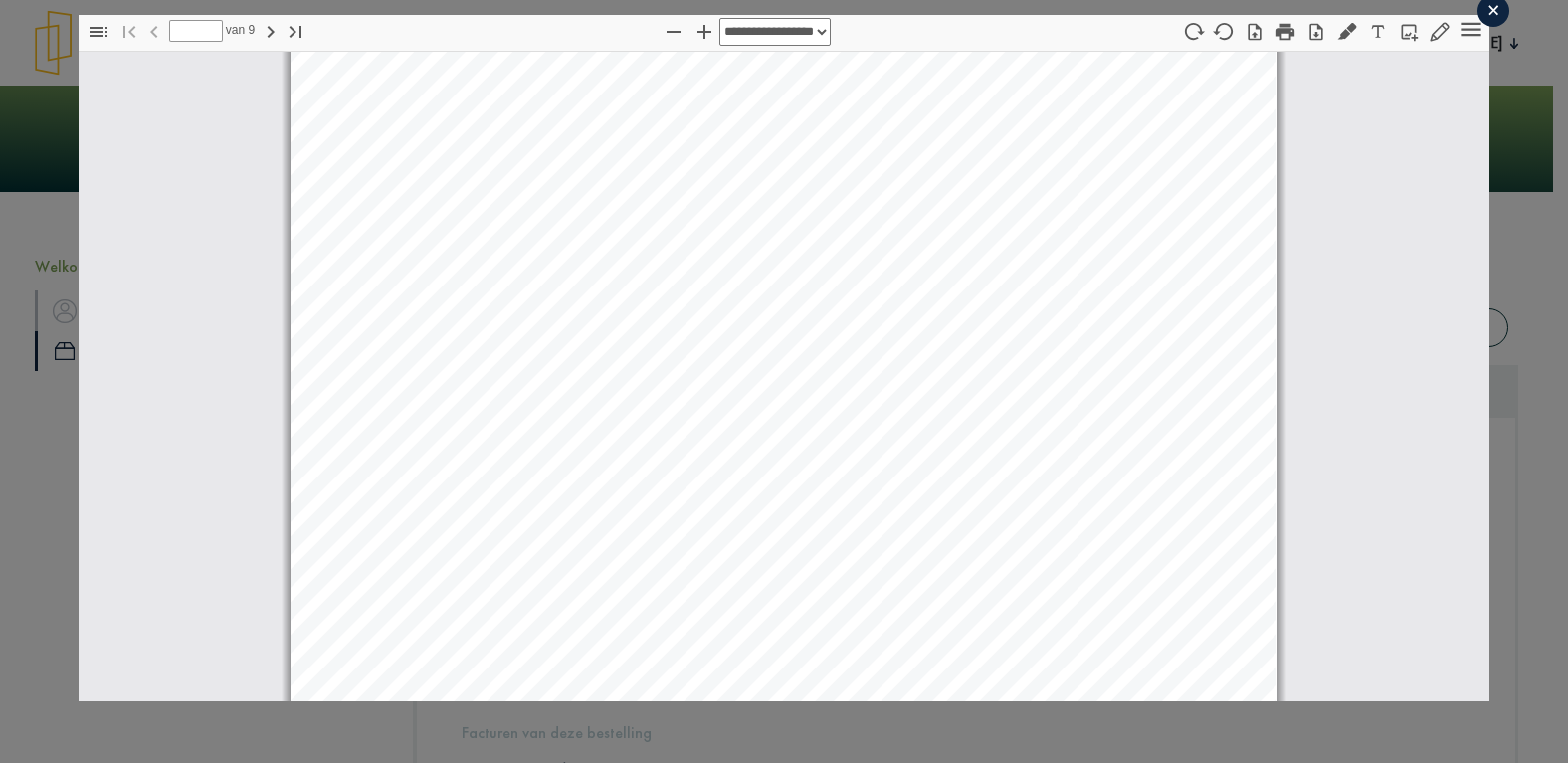 scroll, scrollTop: 0, scrollLeft: 0, axis: both 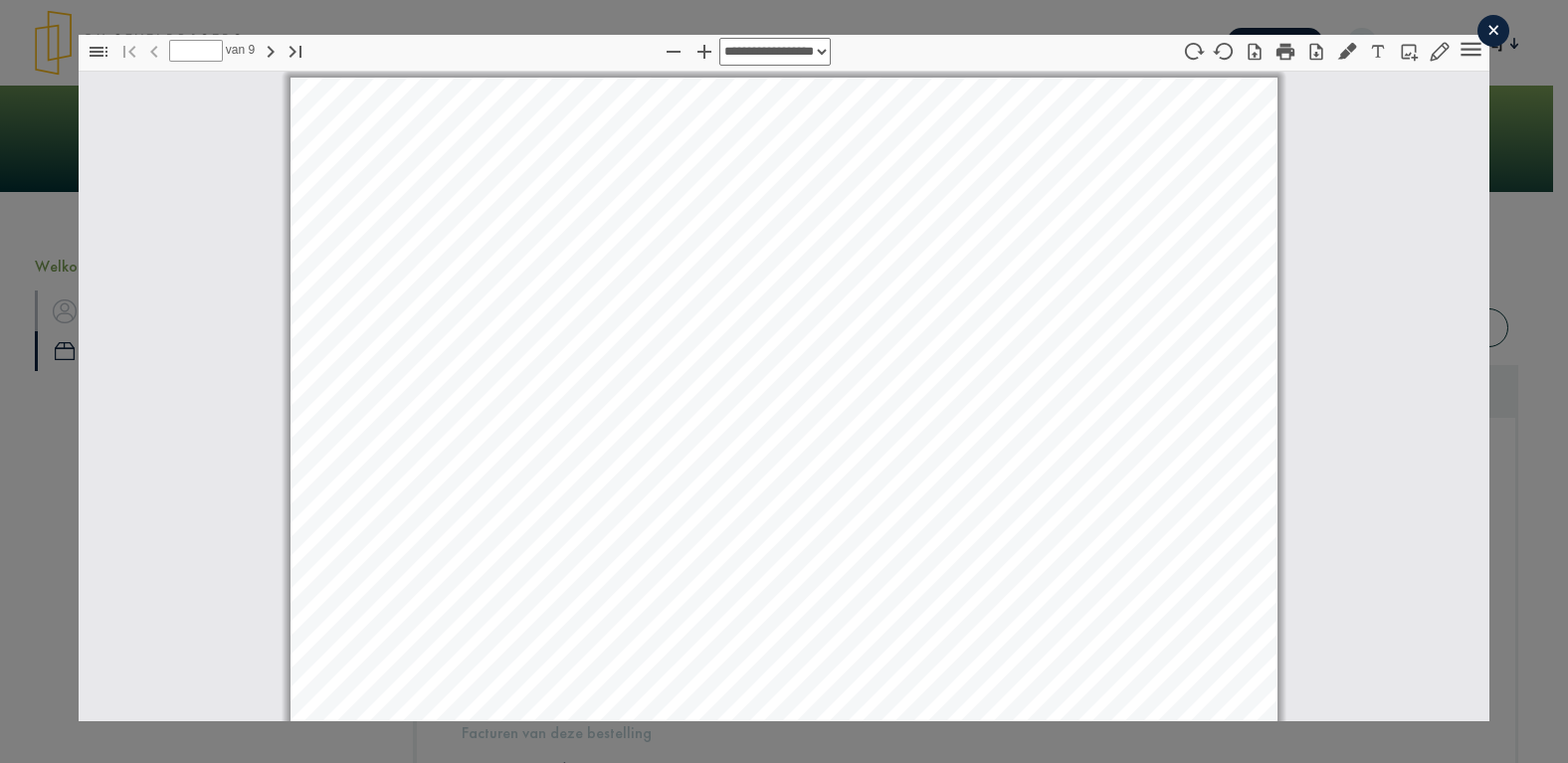 click on "×" 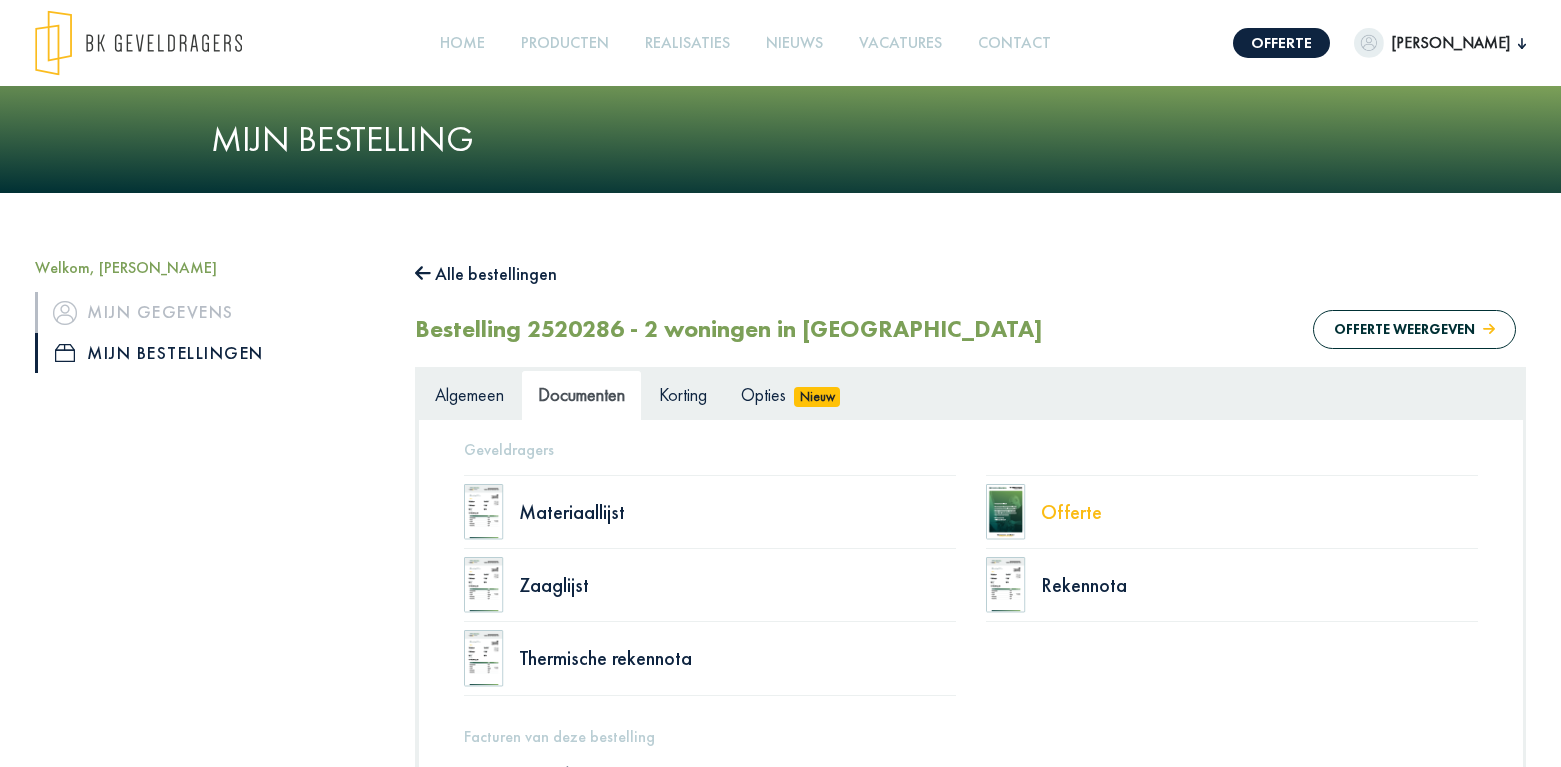 click on "Offerte" at bounding box center (1259, 512) 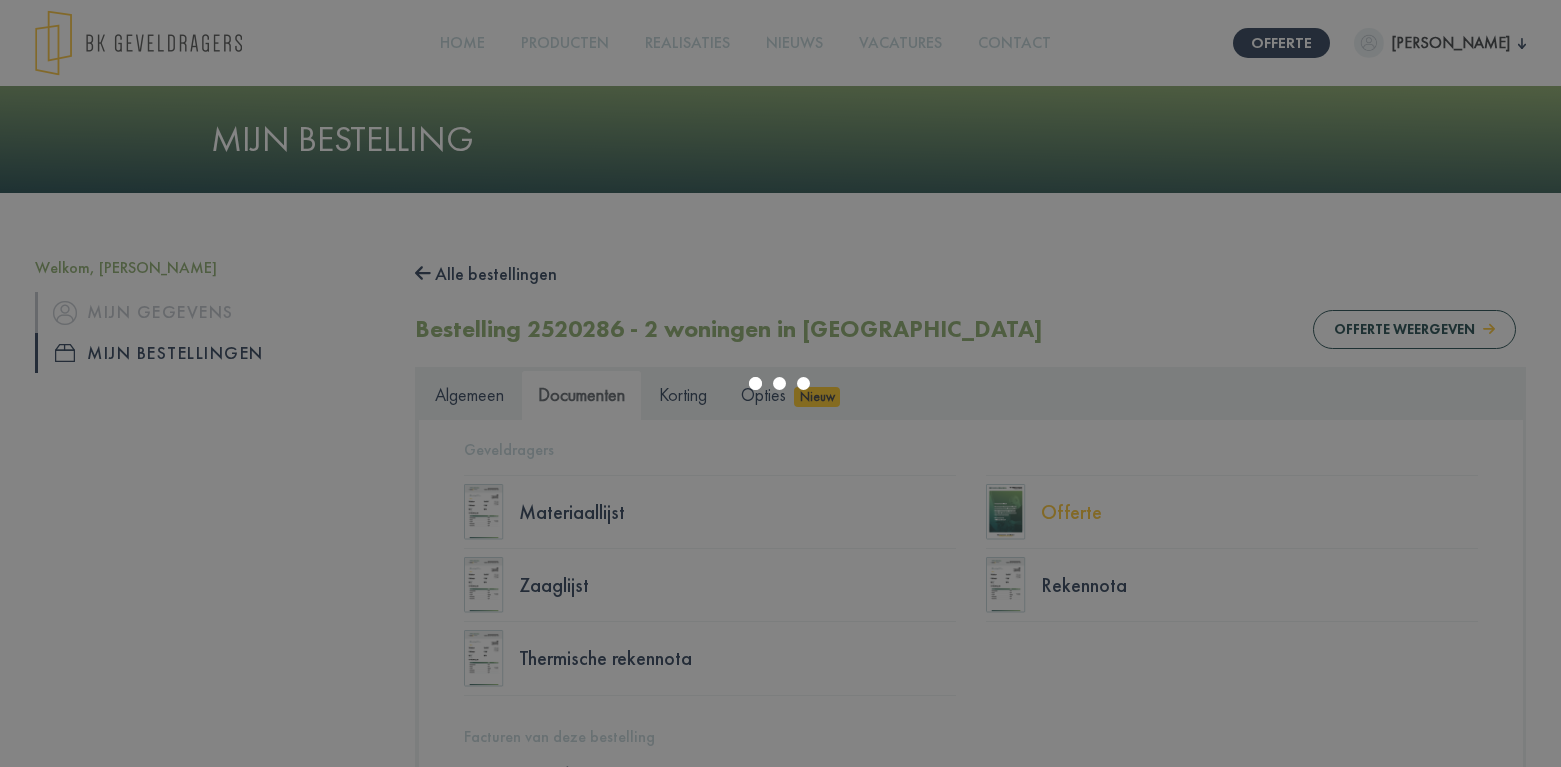 select on "******" 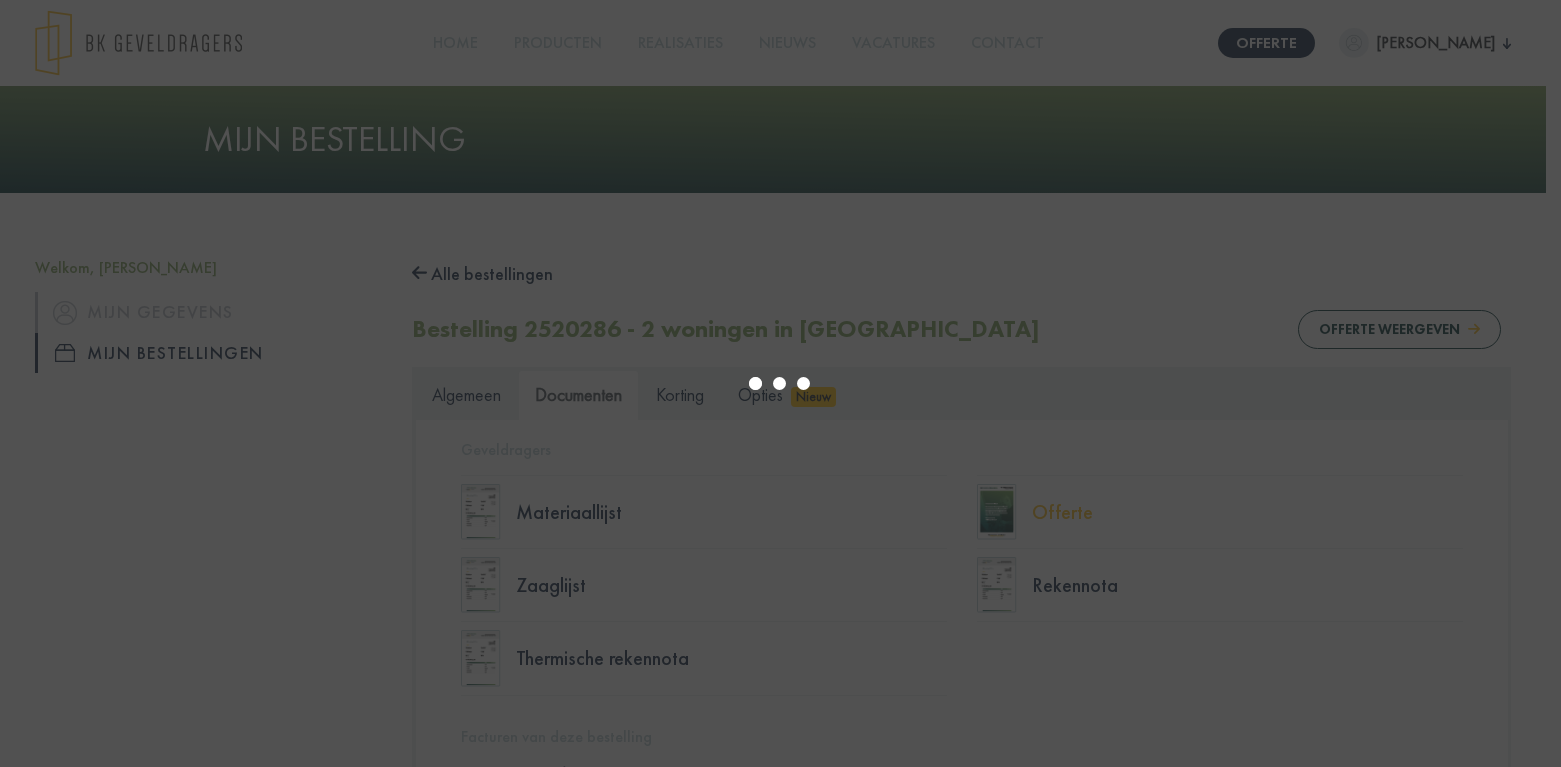 type on "*" 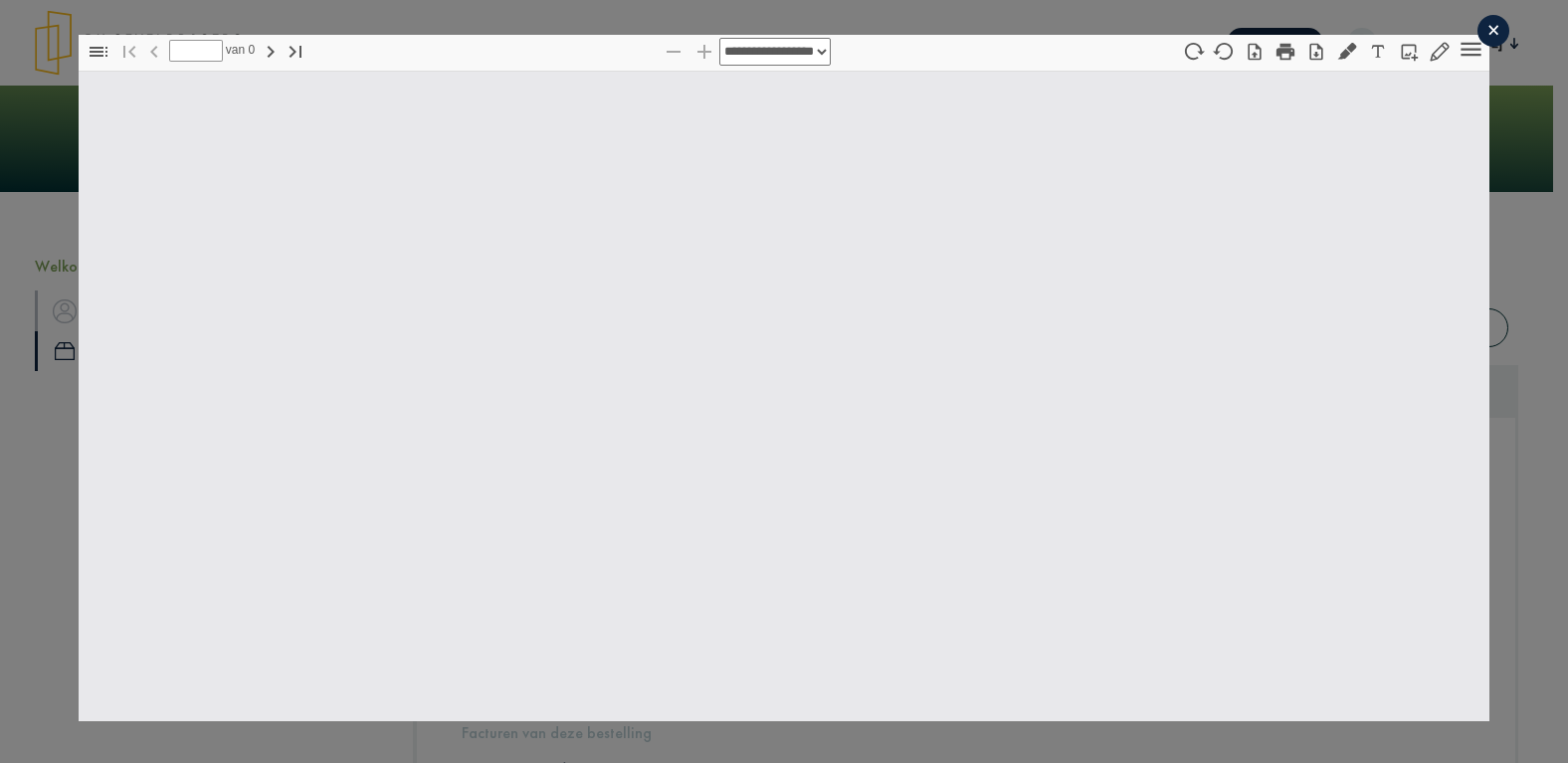 type on "*" 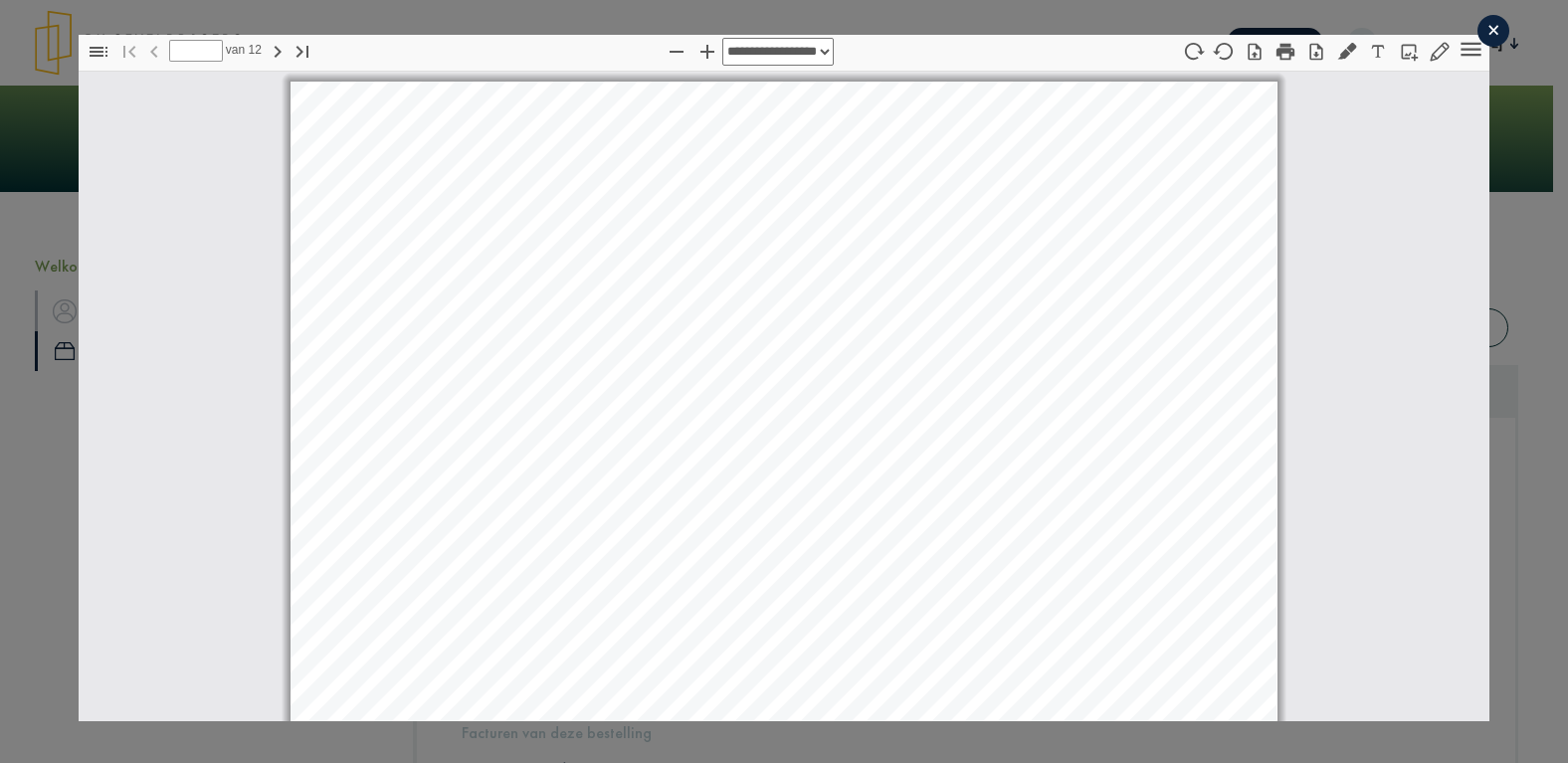 scroll, scrollTop: 10, scrollLeft: 0, axis: vertical 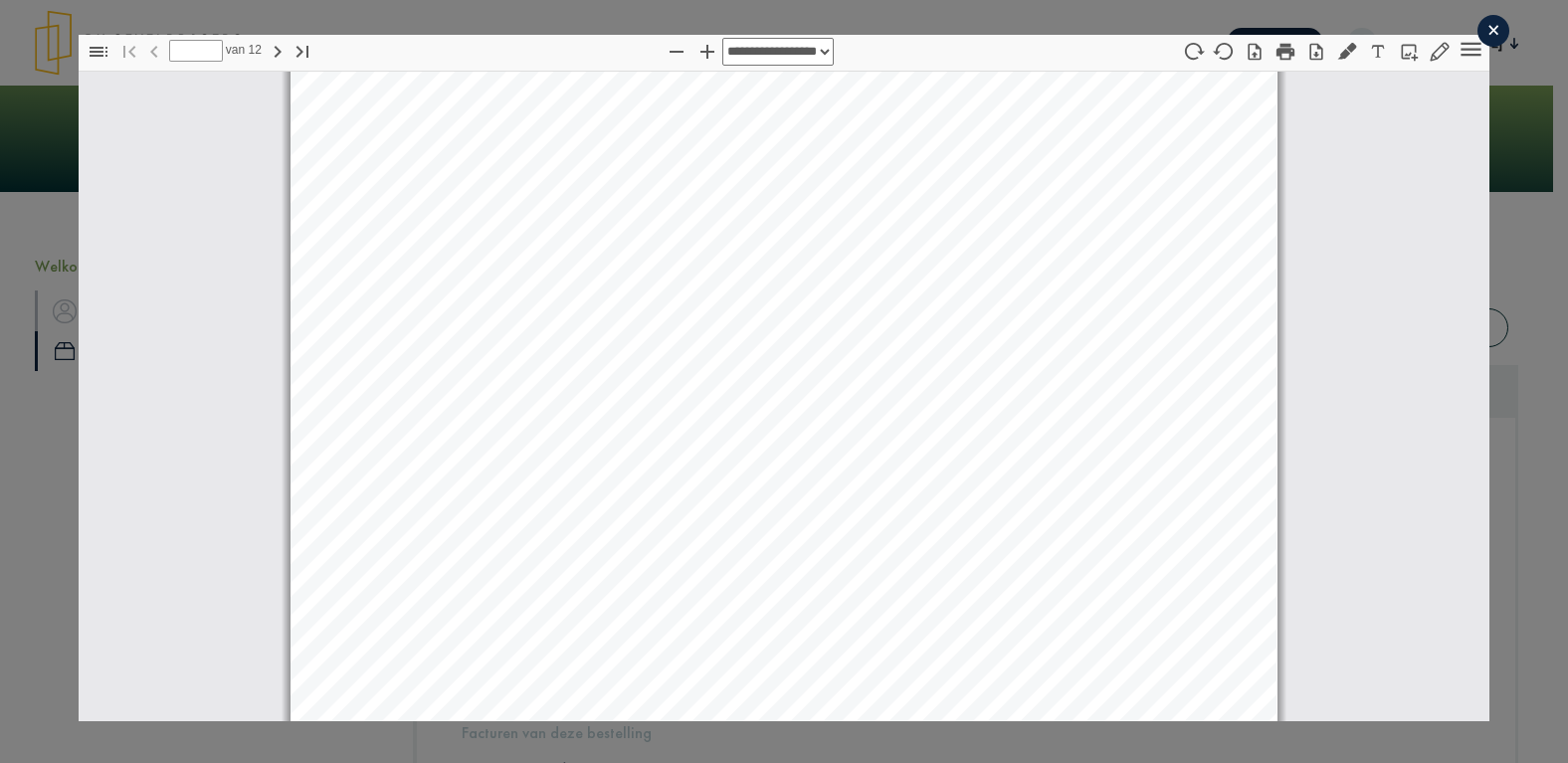 select on "****" 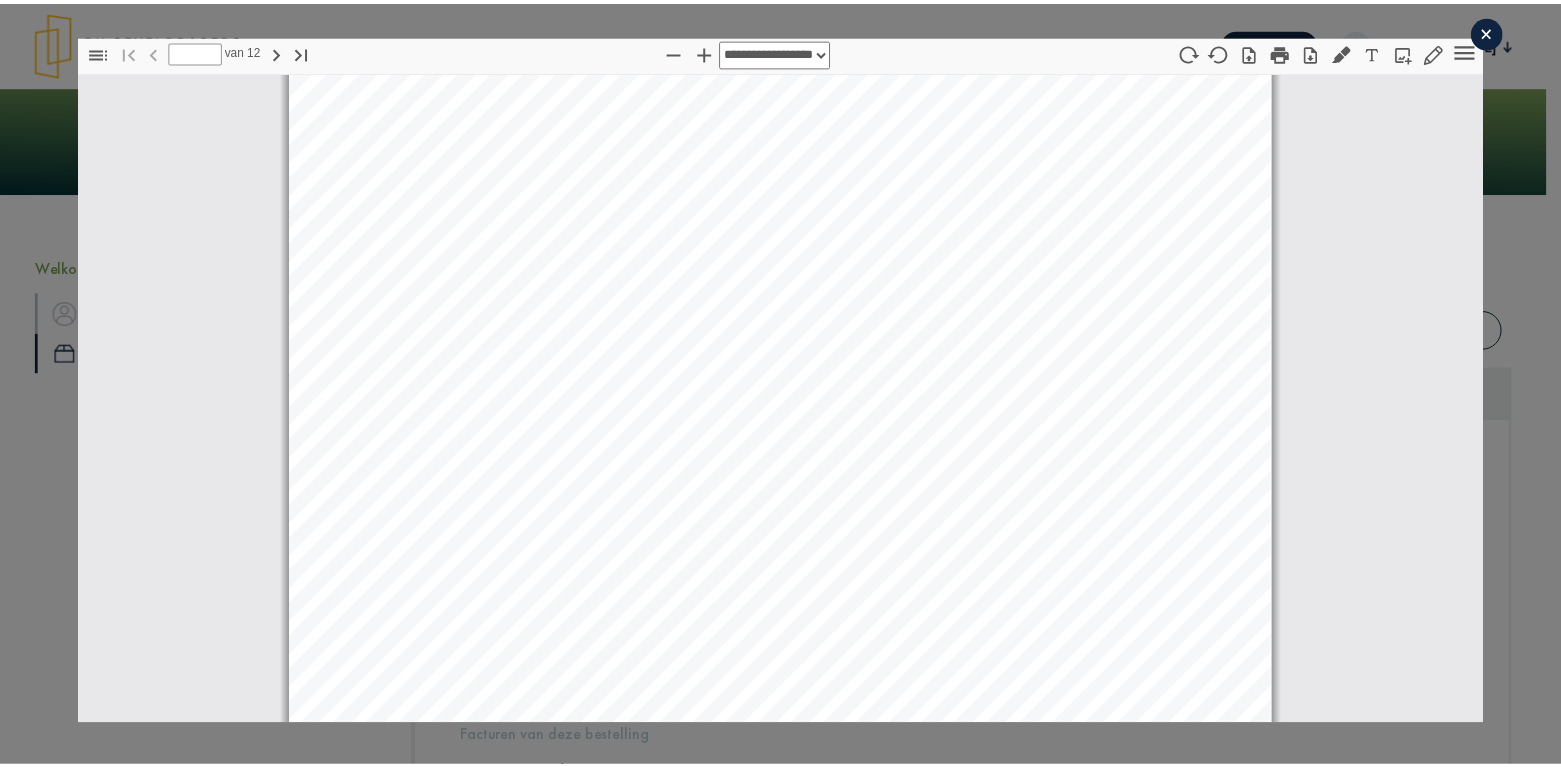 scroll, scrollTop: 10, scrollLeft: 0, axis: vertical 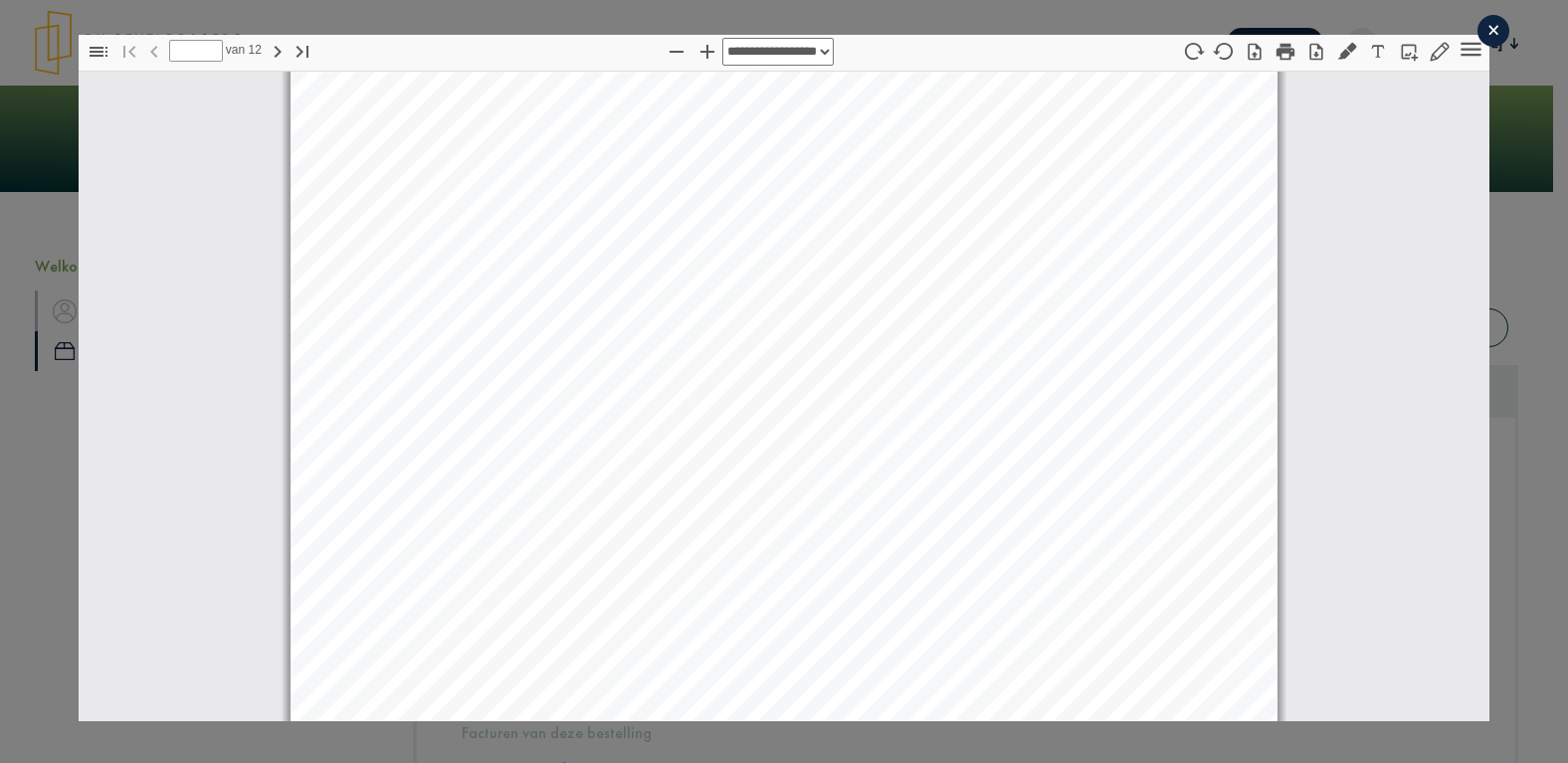 click on "×" 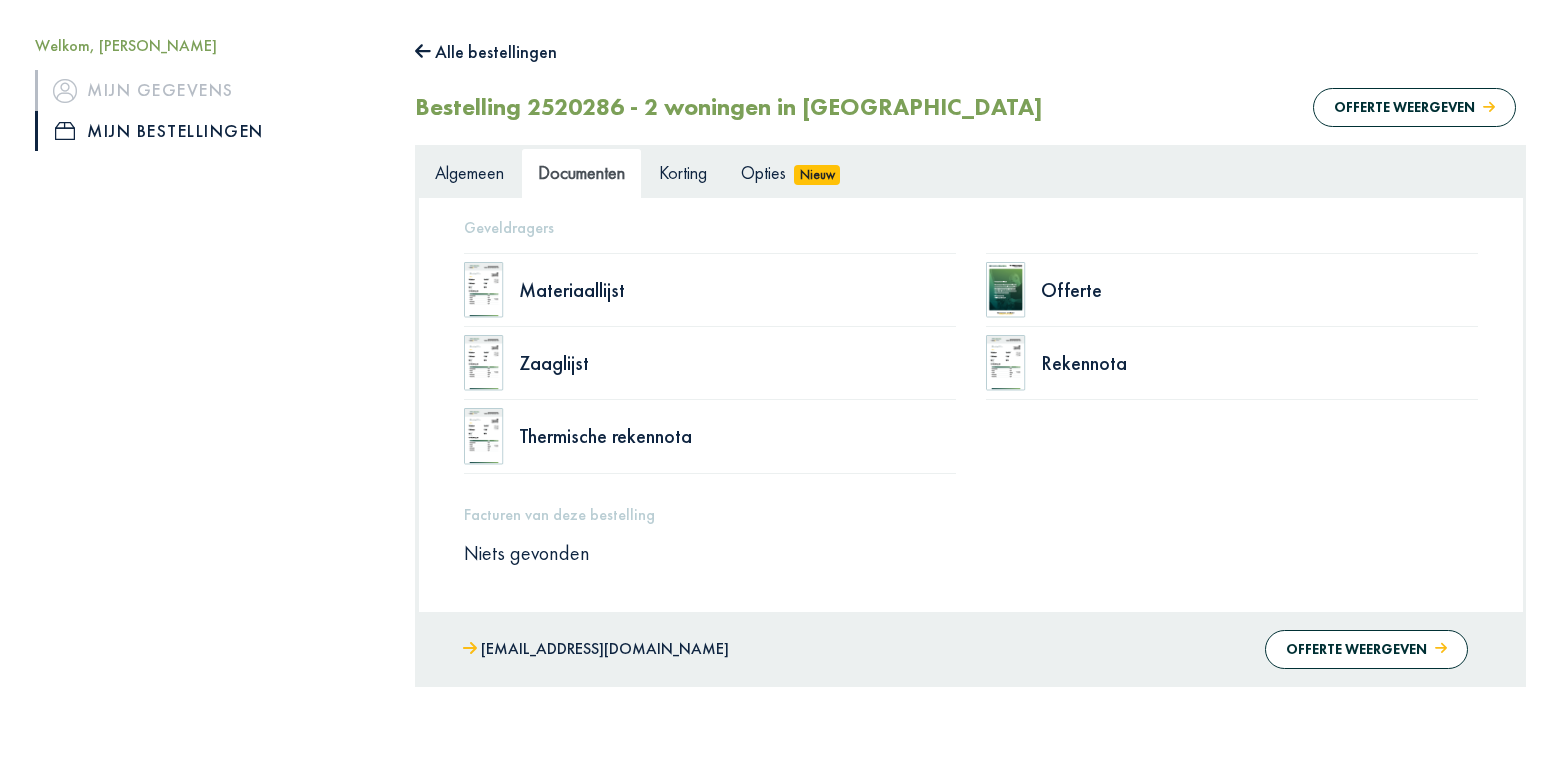scroll, scrollTop: 267, scrollLeft: 0, axis: vertical 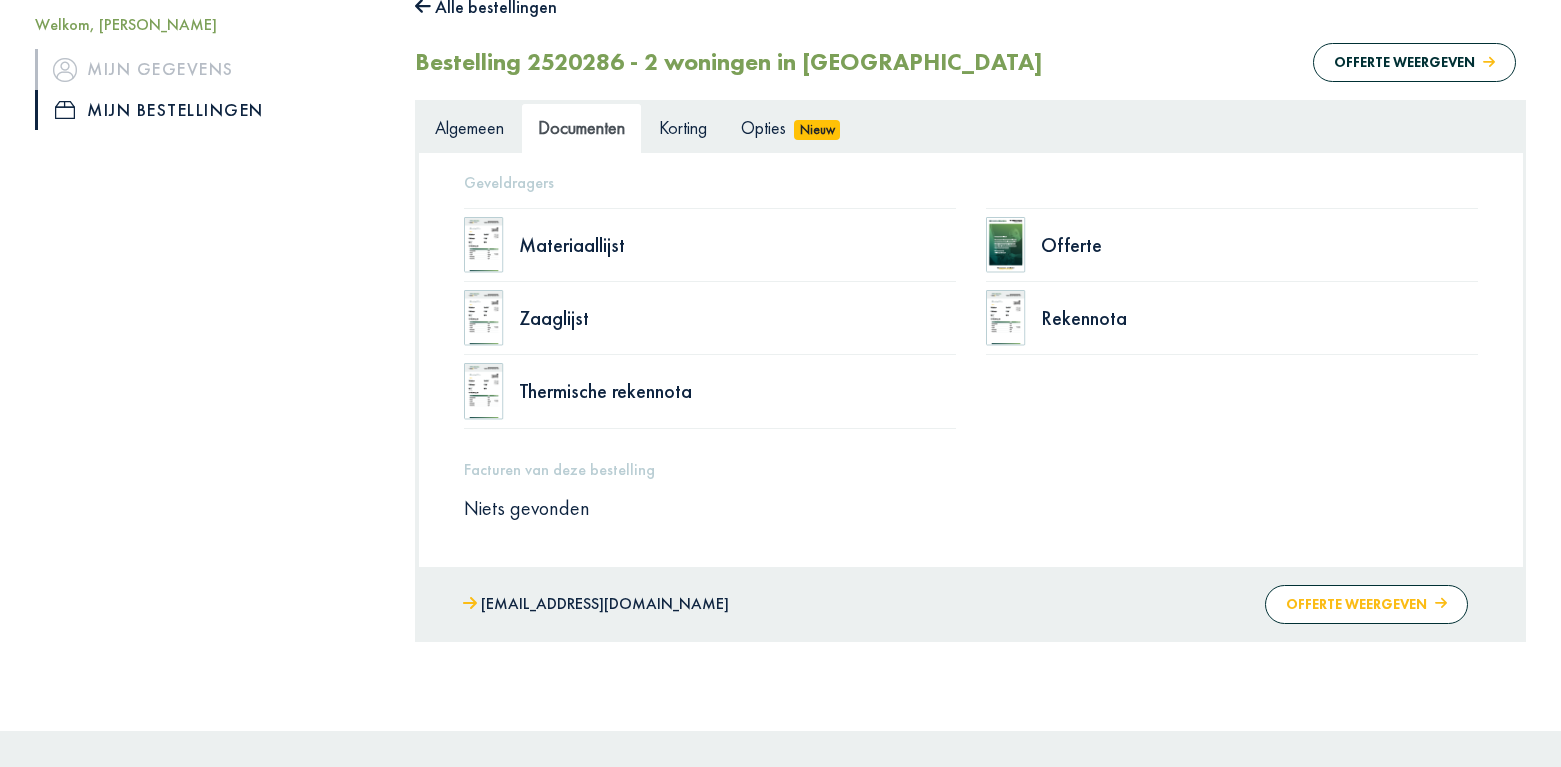 click on "Offerte weergeven" 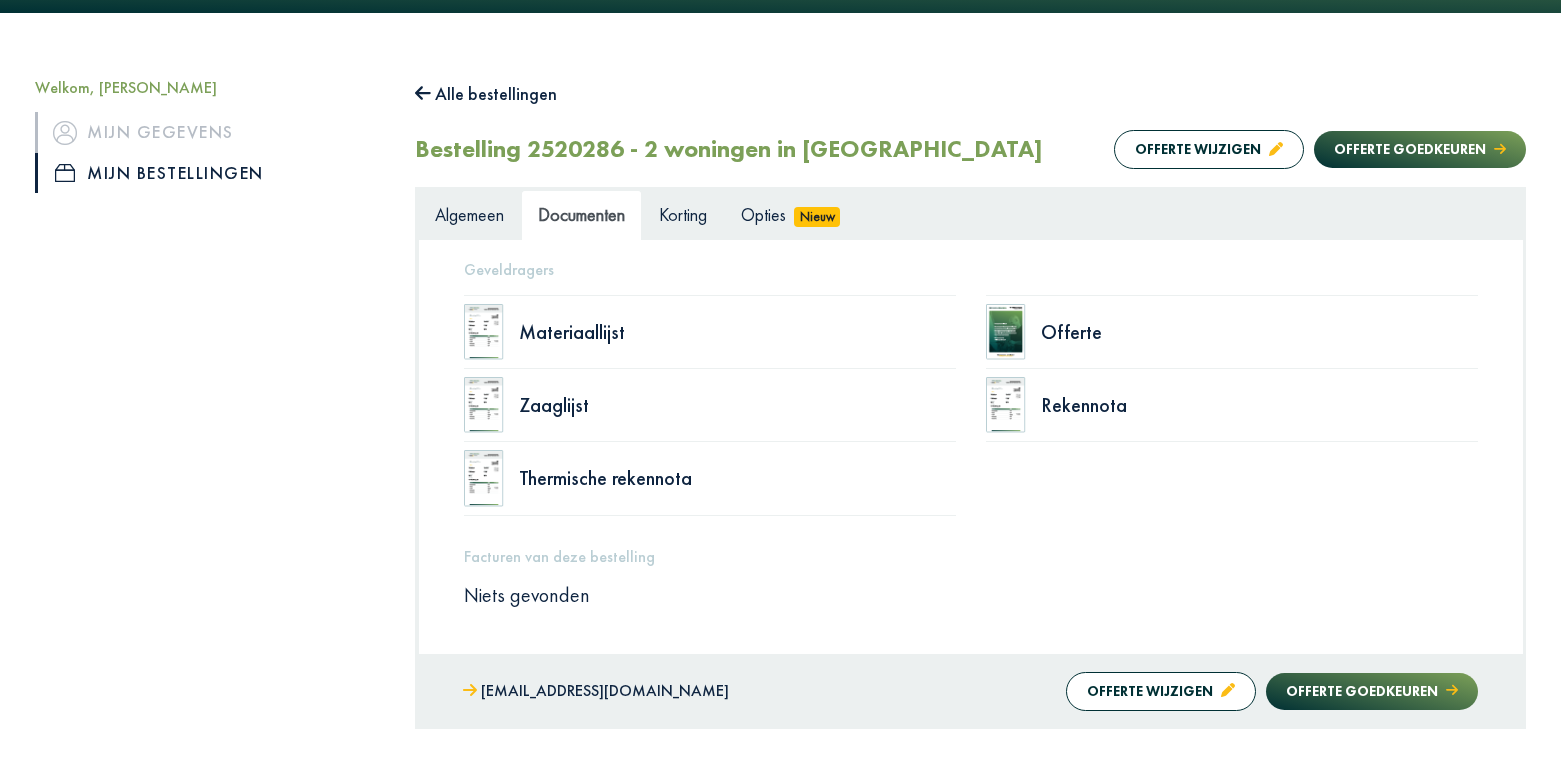 scroll, scrollTop: 133, scrollLeft: 0, axis: vertical 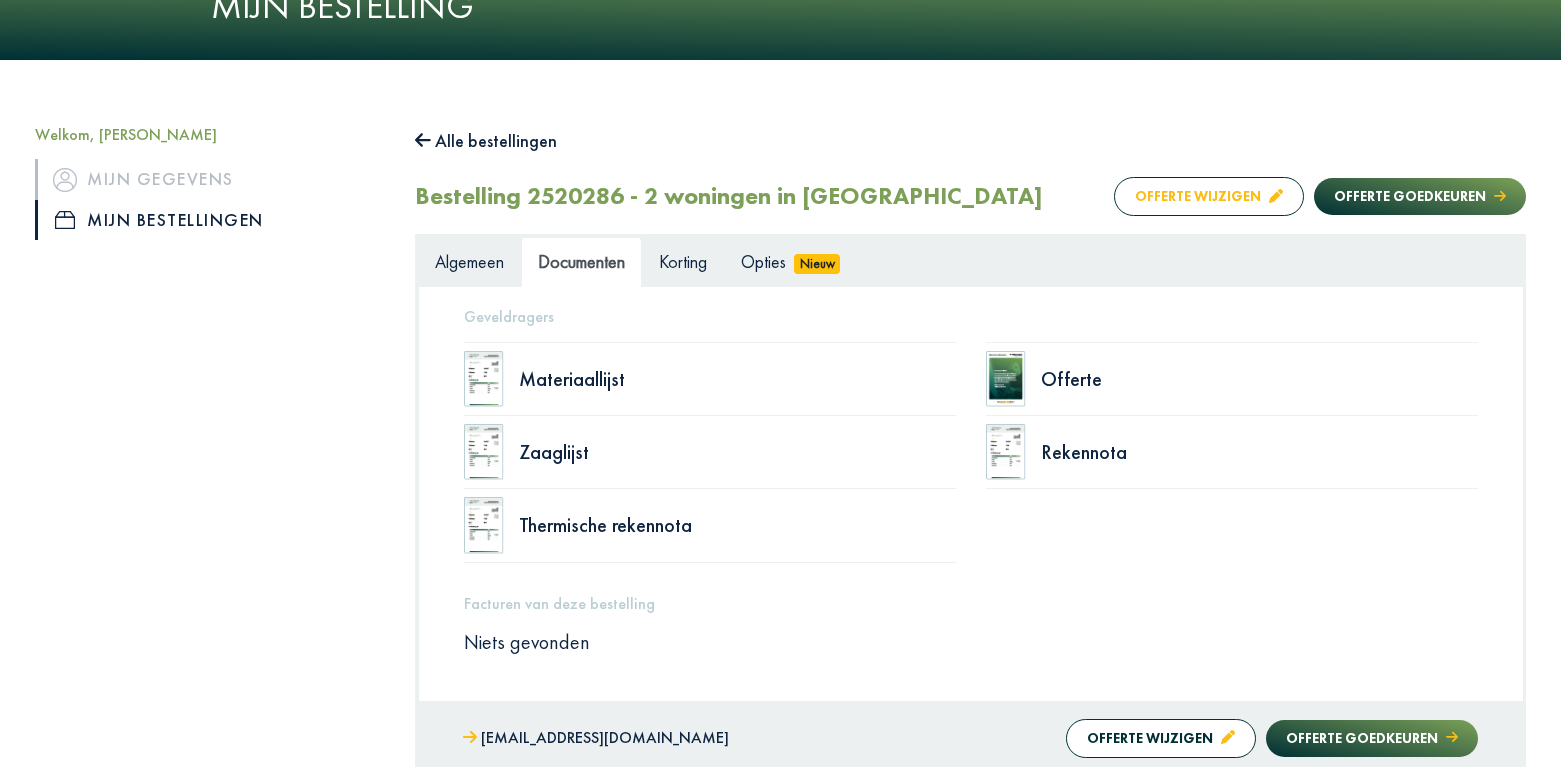 click on "Offerte wijzigen" 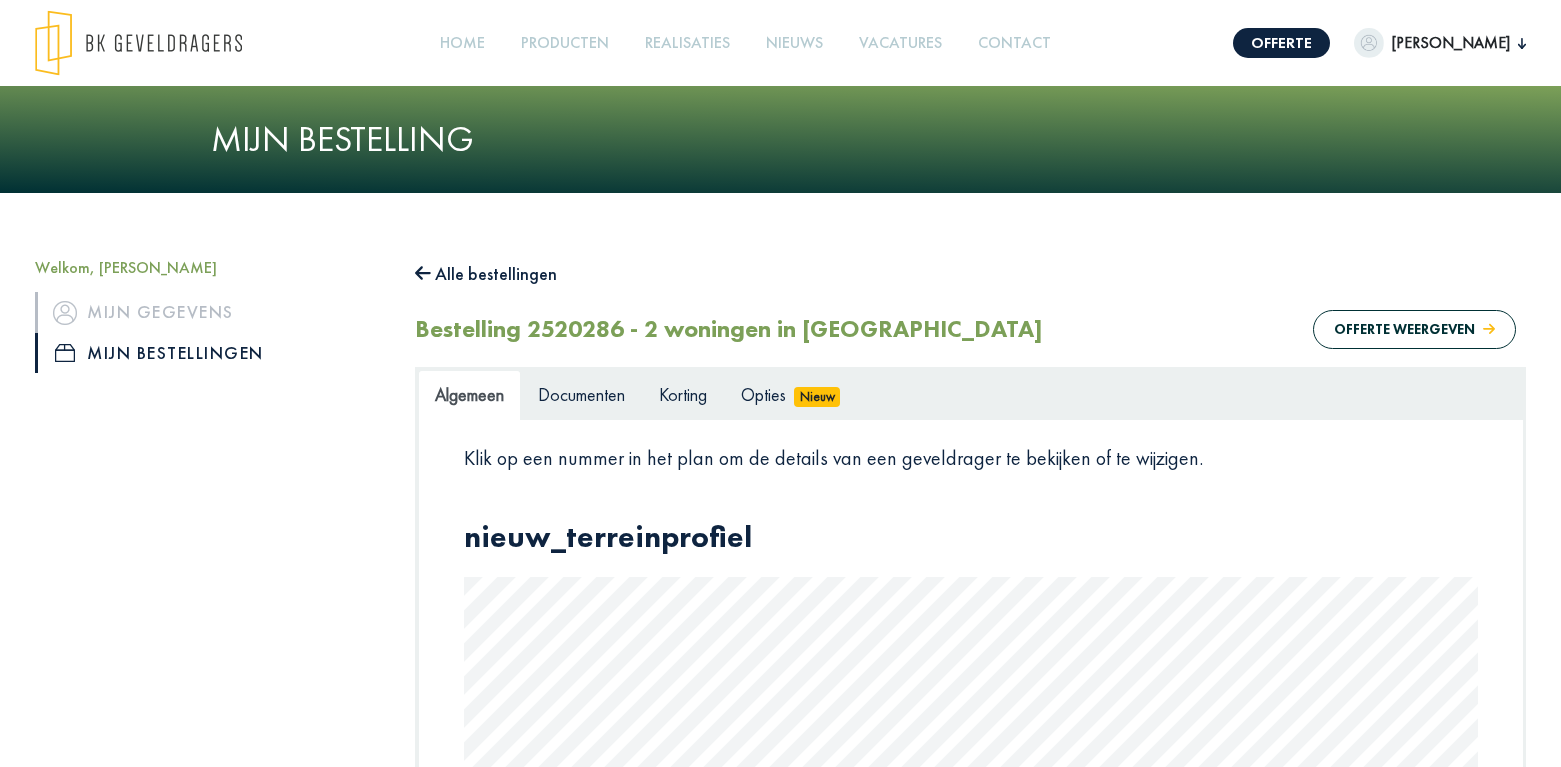 scroll, scrollTop: 533, scrollLeft: 0, axis: vertical 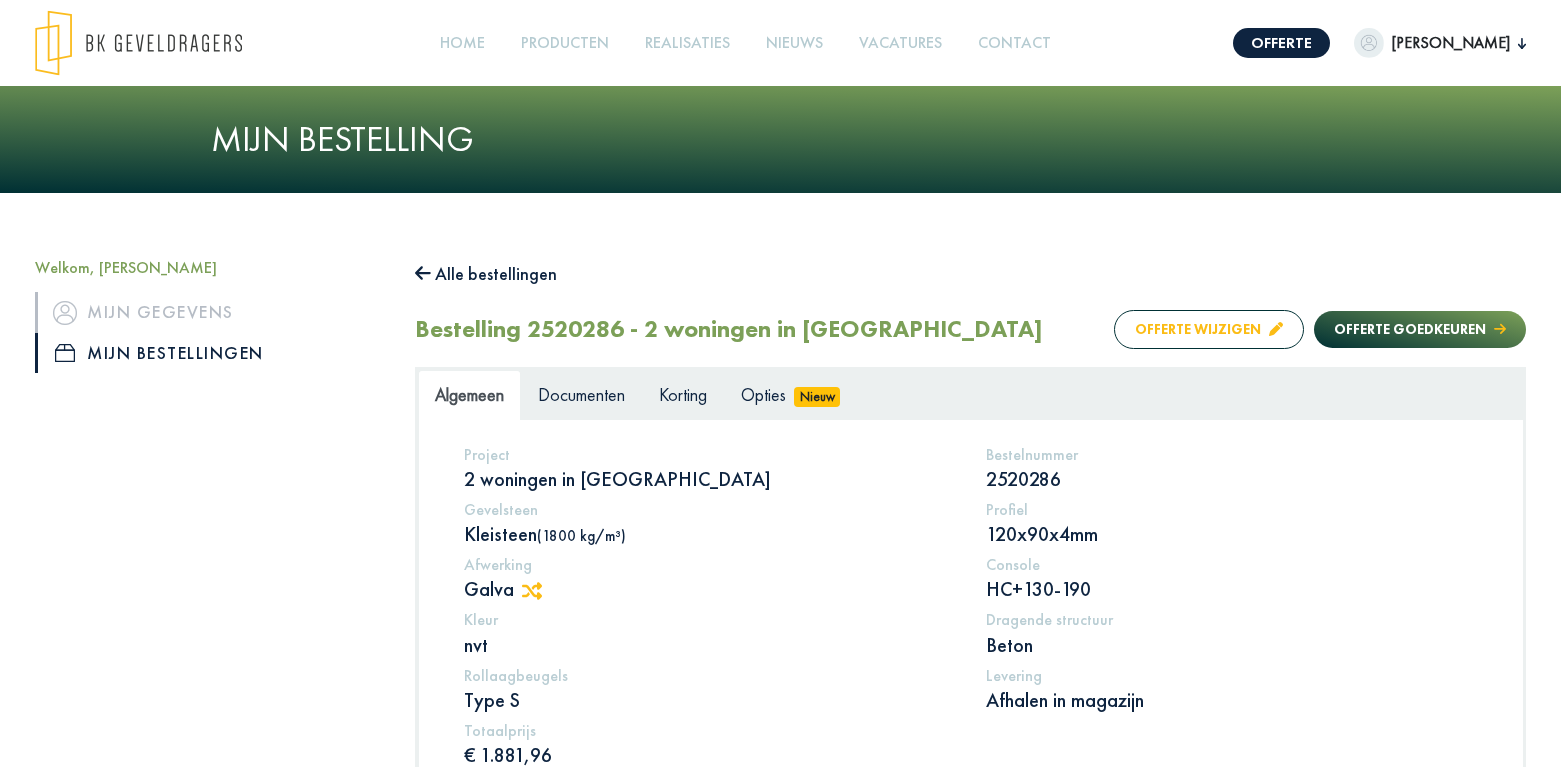 click on "Offerte wijzigen" 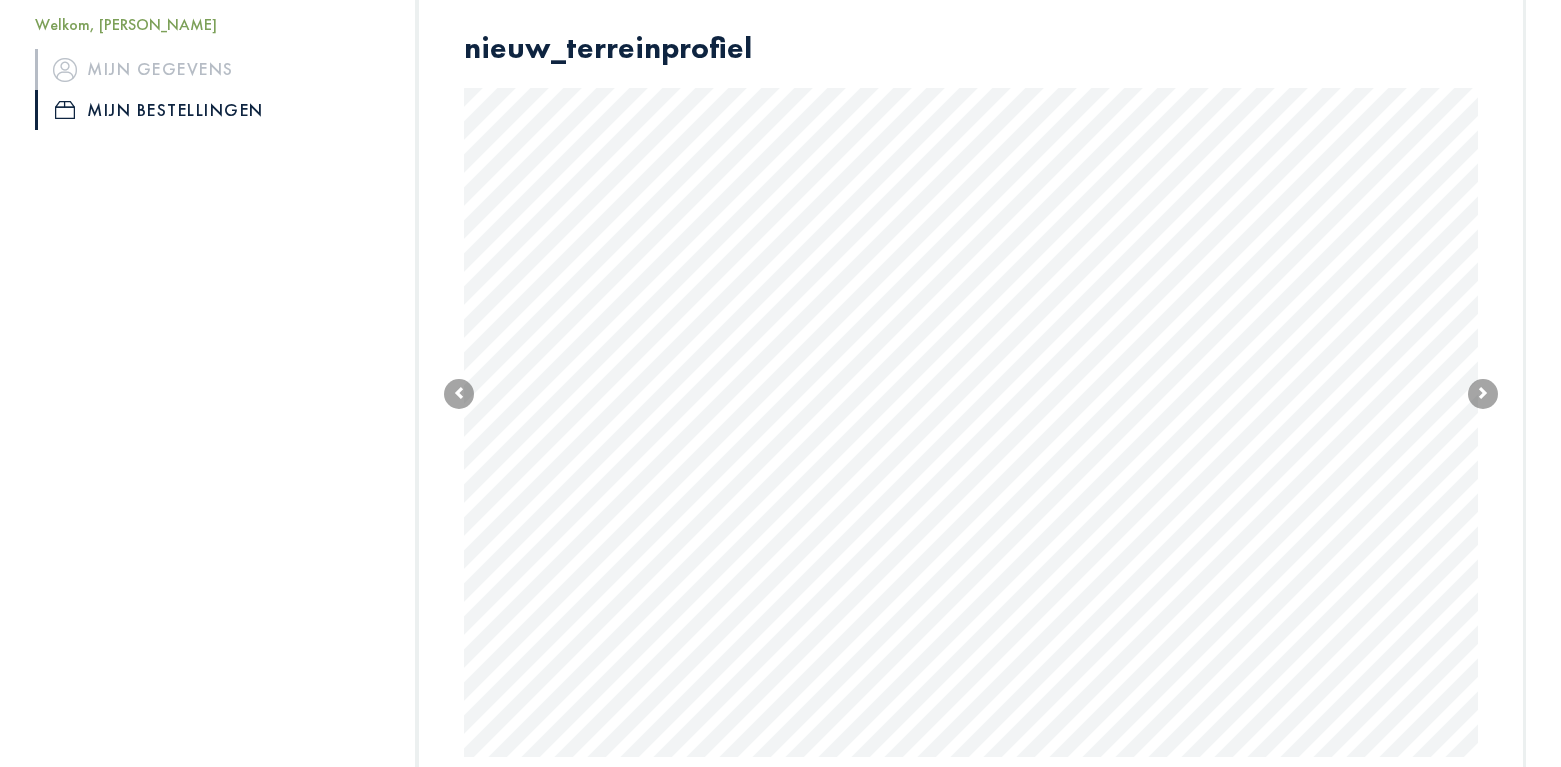 scroll, scrollTop: 533, scrollLeft: 0, axis: vertical 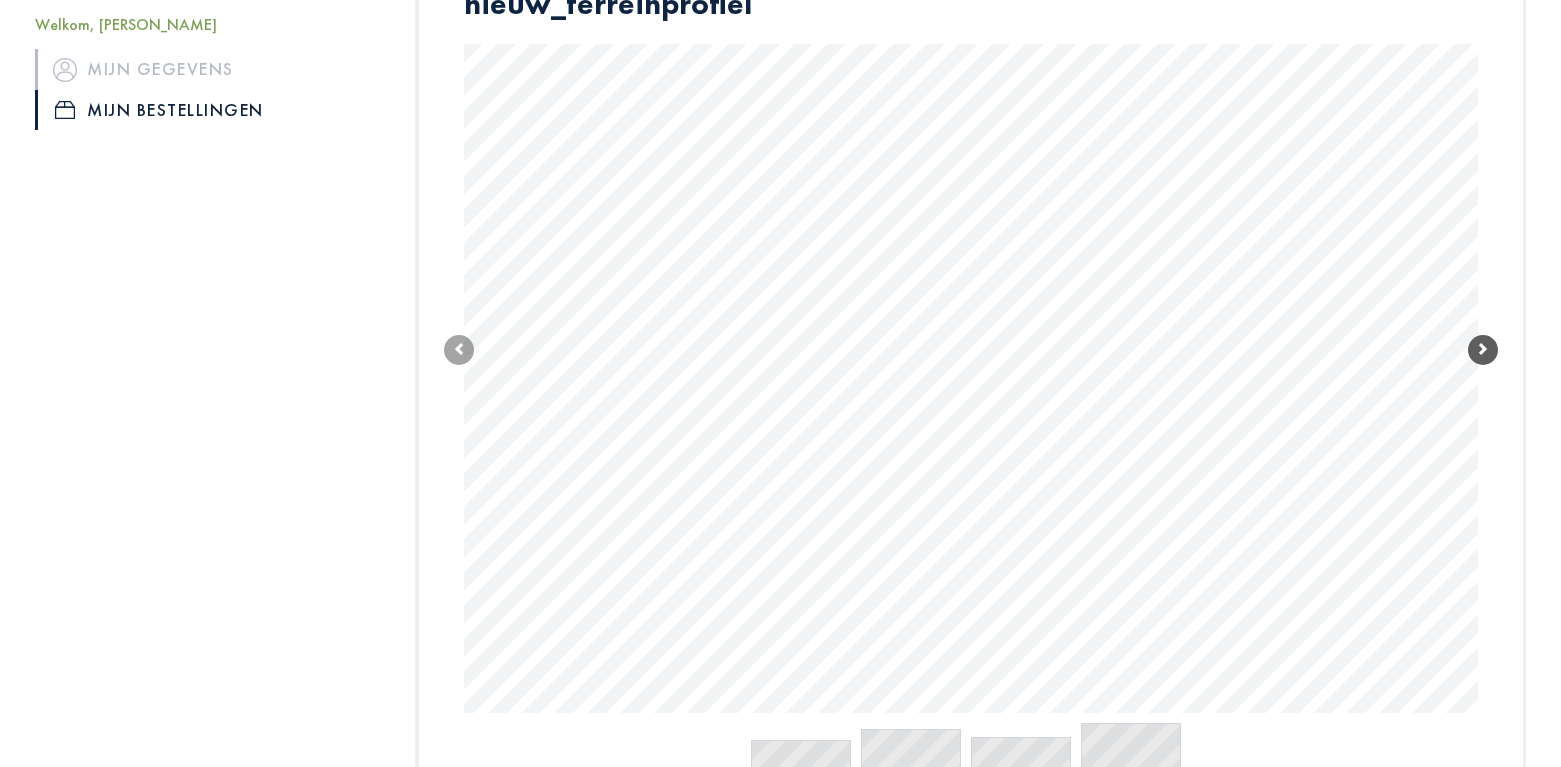click at bounding box center (1483, 350) 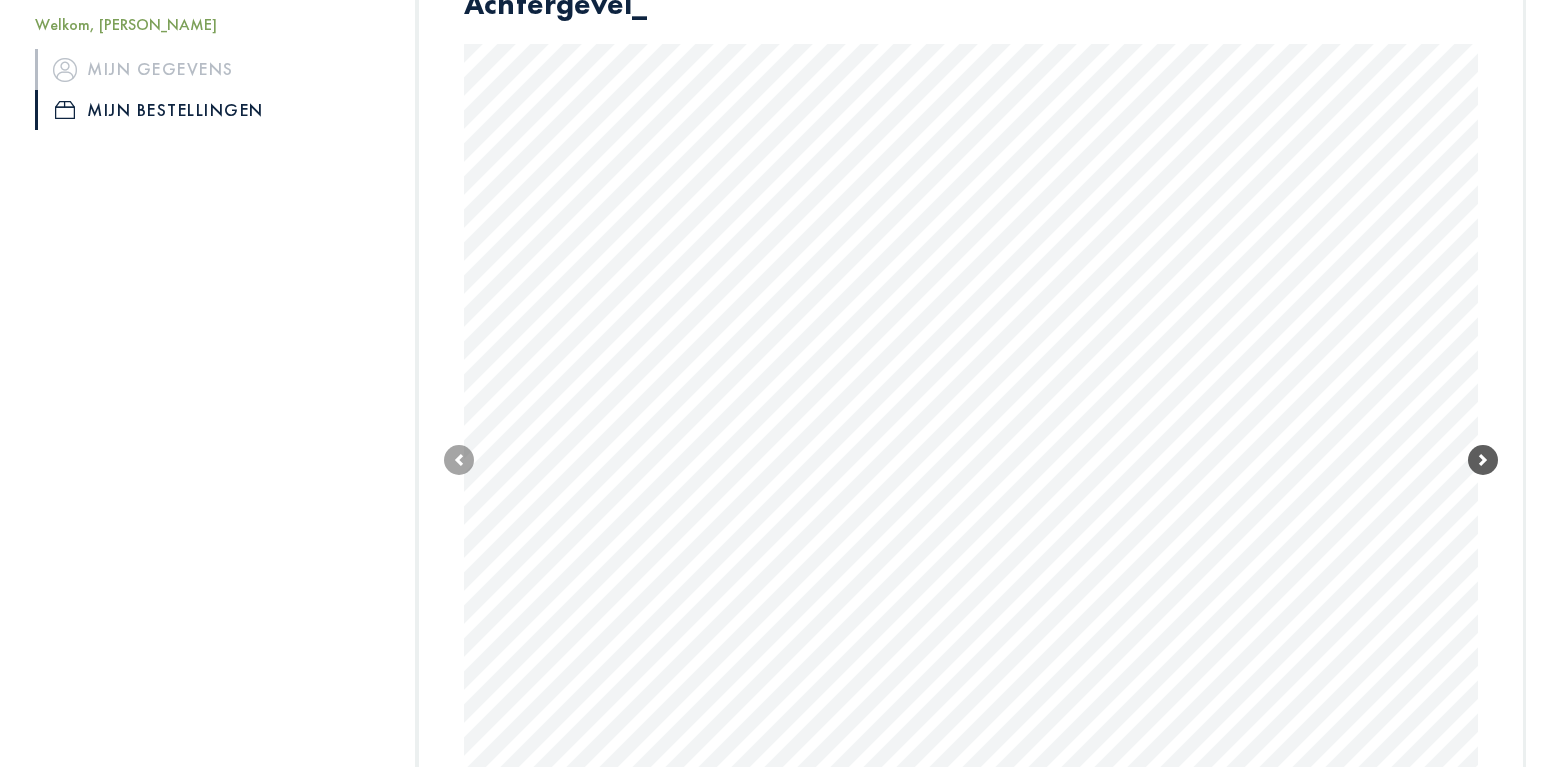 click on "Next" at bounding box center (1483, 460) 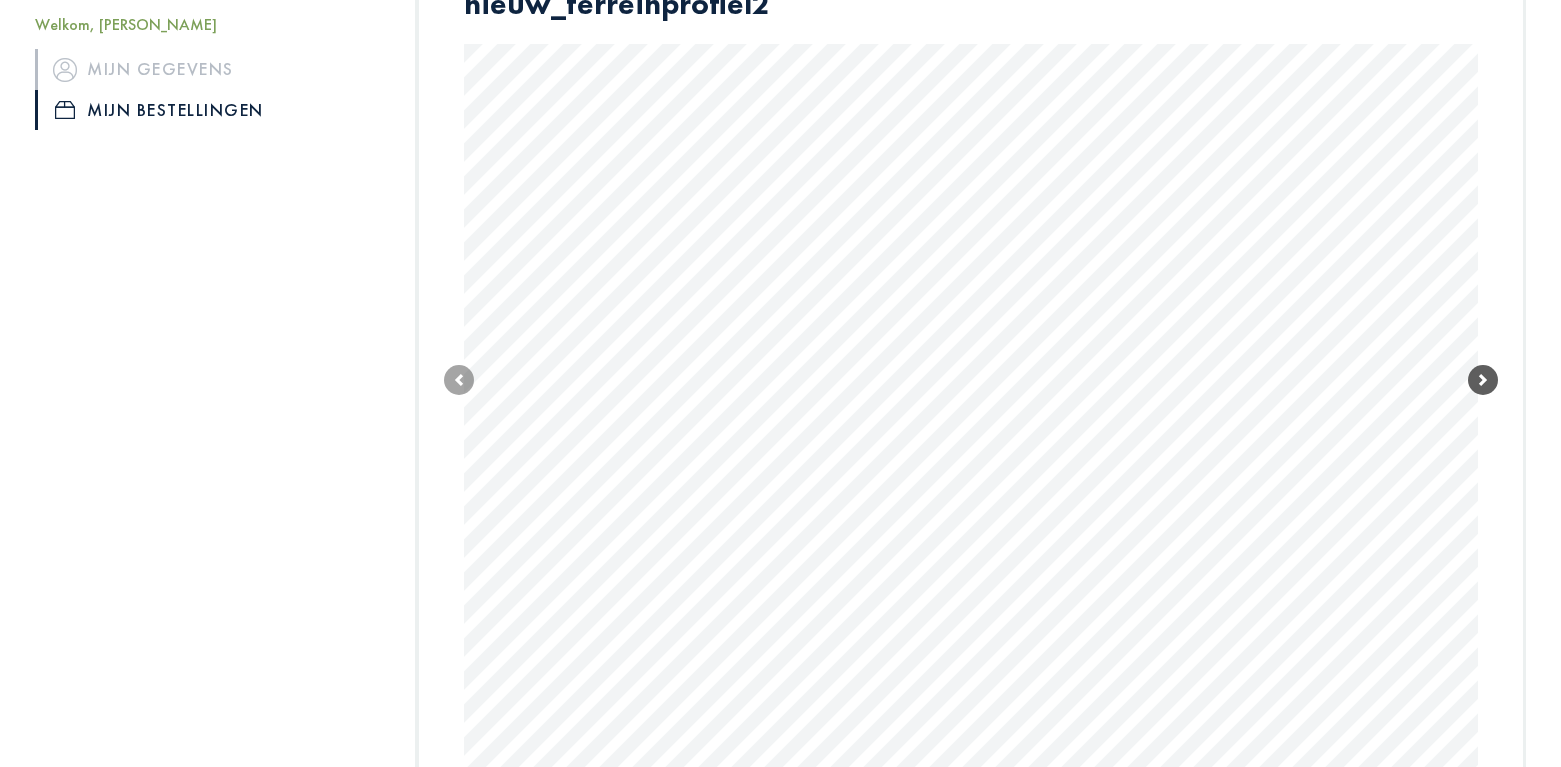 click on "Offerte Gerard Souffriau Welkom, Gerard Souffriau  Mijn gegevens   Mijn bestellingen   Afmelden  Home Producten  + HC Hybride Console CL Console Realisaties Nieuws Vacatures Contact Mijn bestelling Welkom, Gerard Souffriau  Mijn gegevens   Mijn bestellingen   Alle bestellingen   Bestelling 2520286 - 2 woningen in Dilbeek   Offerte weergeven  Algemeen Documenten Korting Opties Nieuw Klik op een nummer in het plan om de details van een geveldrager te bekijken of te wijzigen. nieuw_terreinprofiel Achtergevel_ nieuw_terreinprofiel2 Voorgevel_ Previous Next Geveldragers  Materiaallijst   Offerte   Zaaglijst   Rekennota   Thermische rekennota  Facturen van deze bestelling  Niets gevonden  Korting  Voeg foto's toe van je recentste project, zorg ervoor dat het BK Geveldragers werfbord zichtbaar is en ontvang korting op je volgende bestelling.  Jouw project krijgt een mooi plaatsje op onze referentiepagina. Sleep het bestand hierin of klik om een bestand te selecteren  jelle@bkgeveldragers.be" at bounding box center [780, 326] 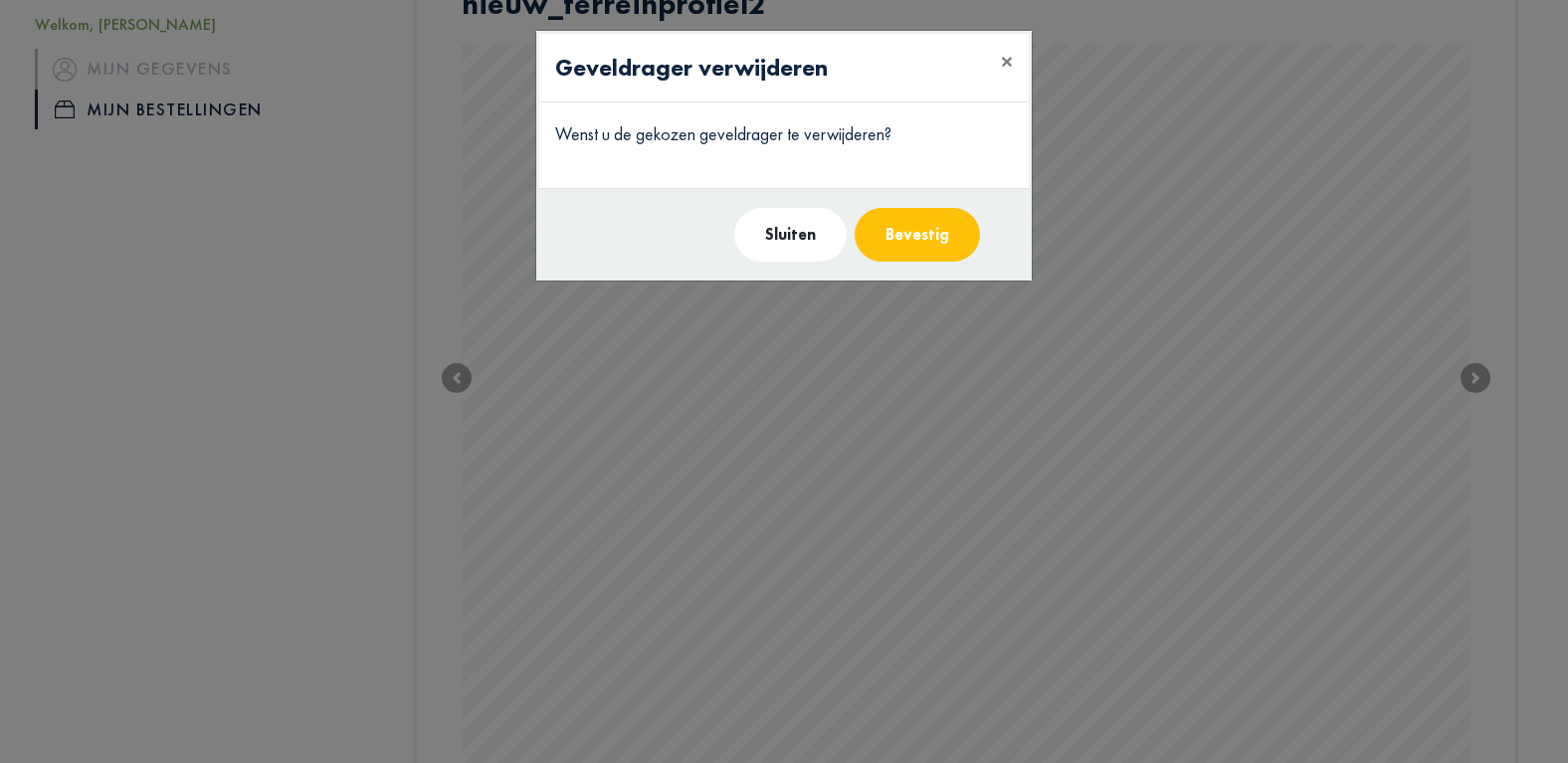 click on "Bevestig" 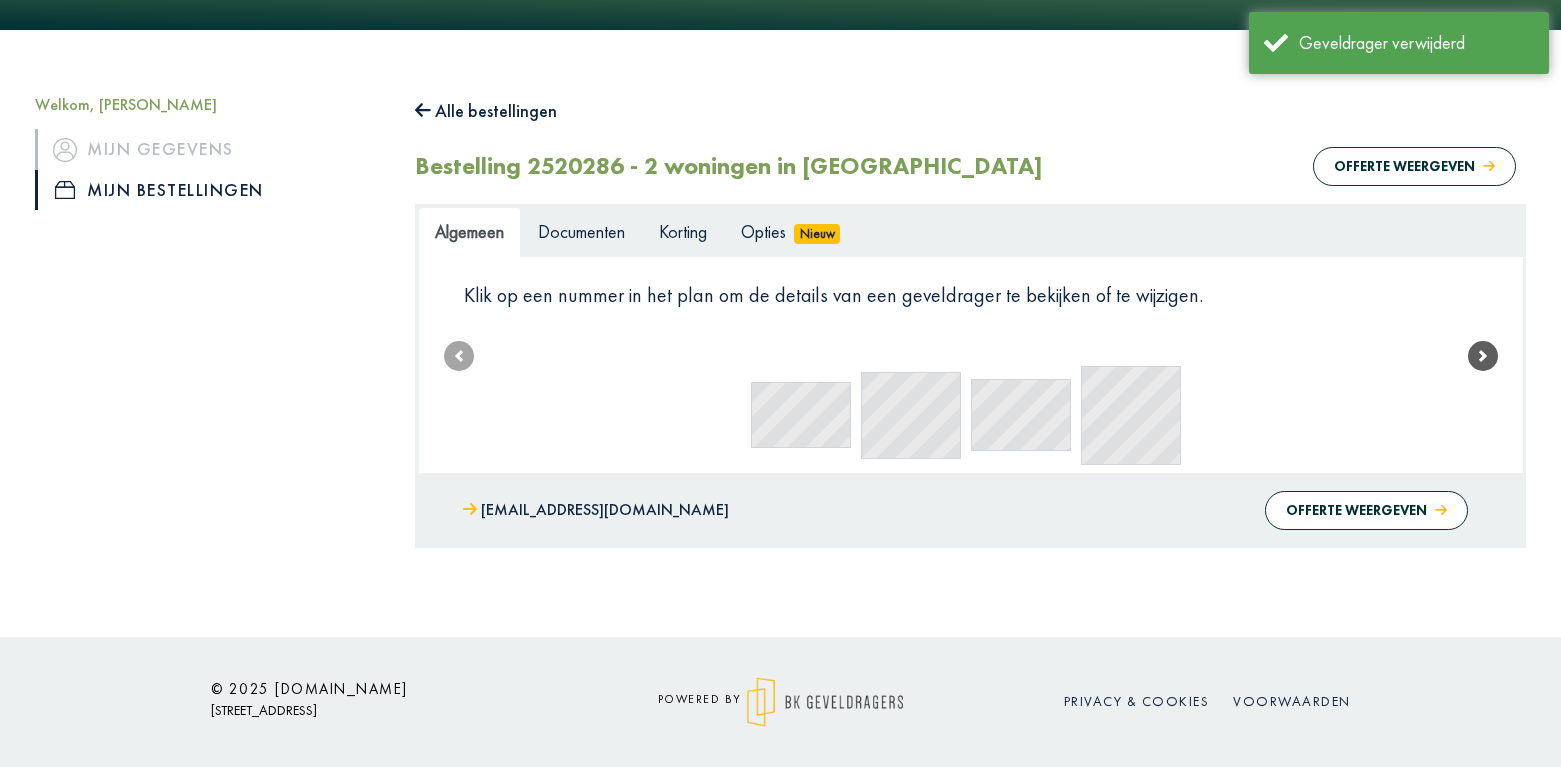 scroll, scrollTop: 163, scrollLeft: 0, axis: vertical 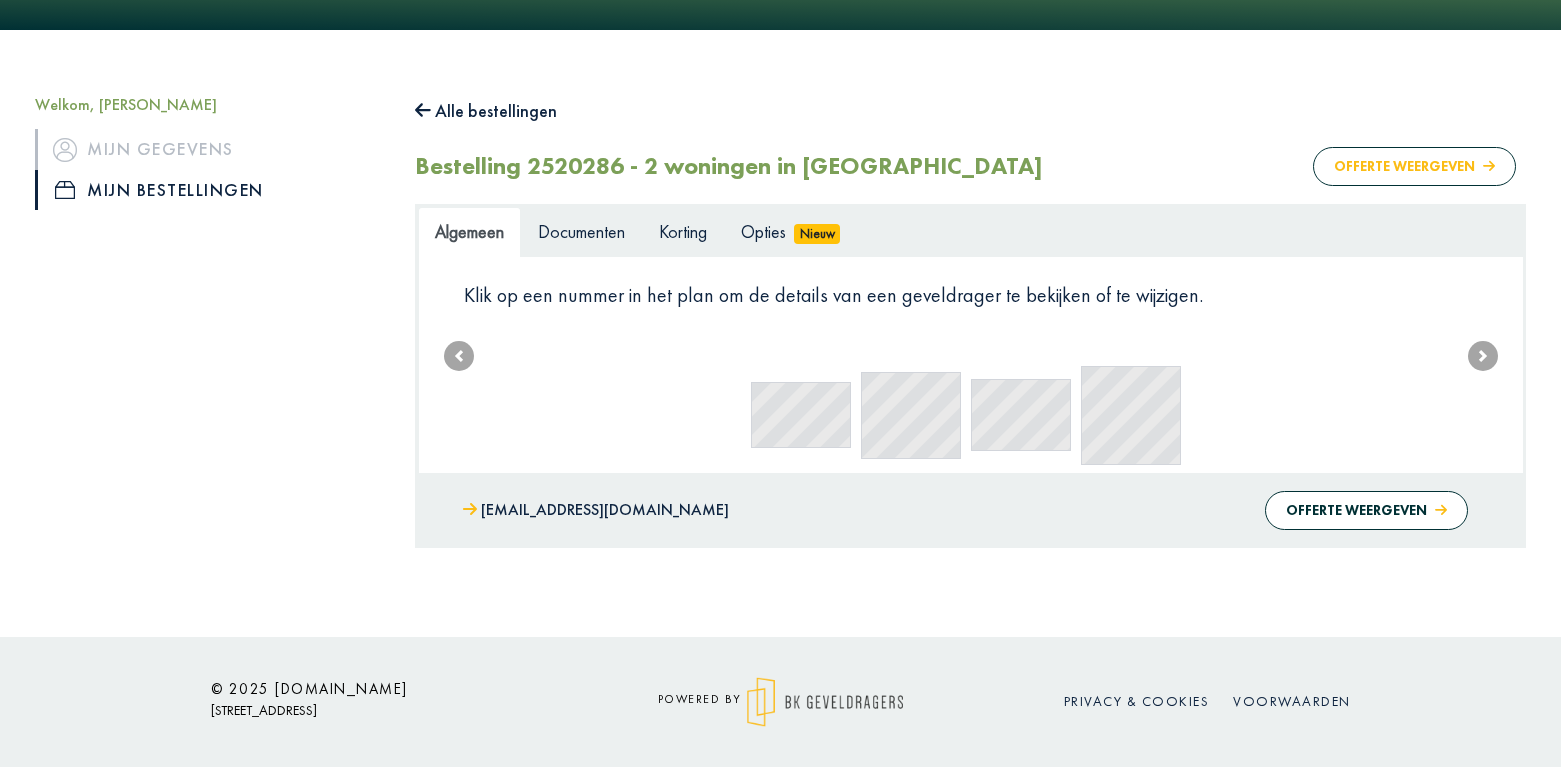 click on "Offerte weergeven" 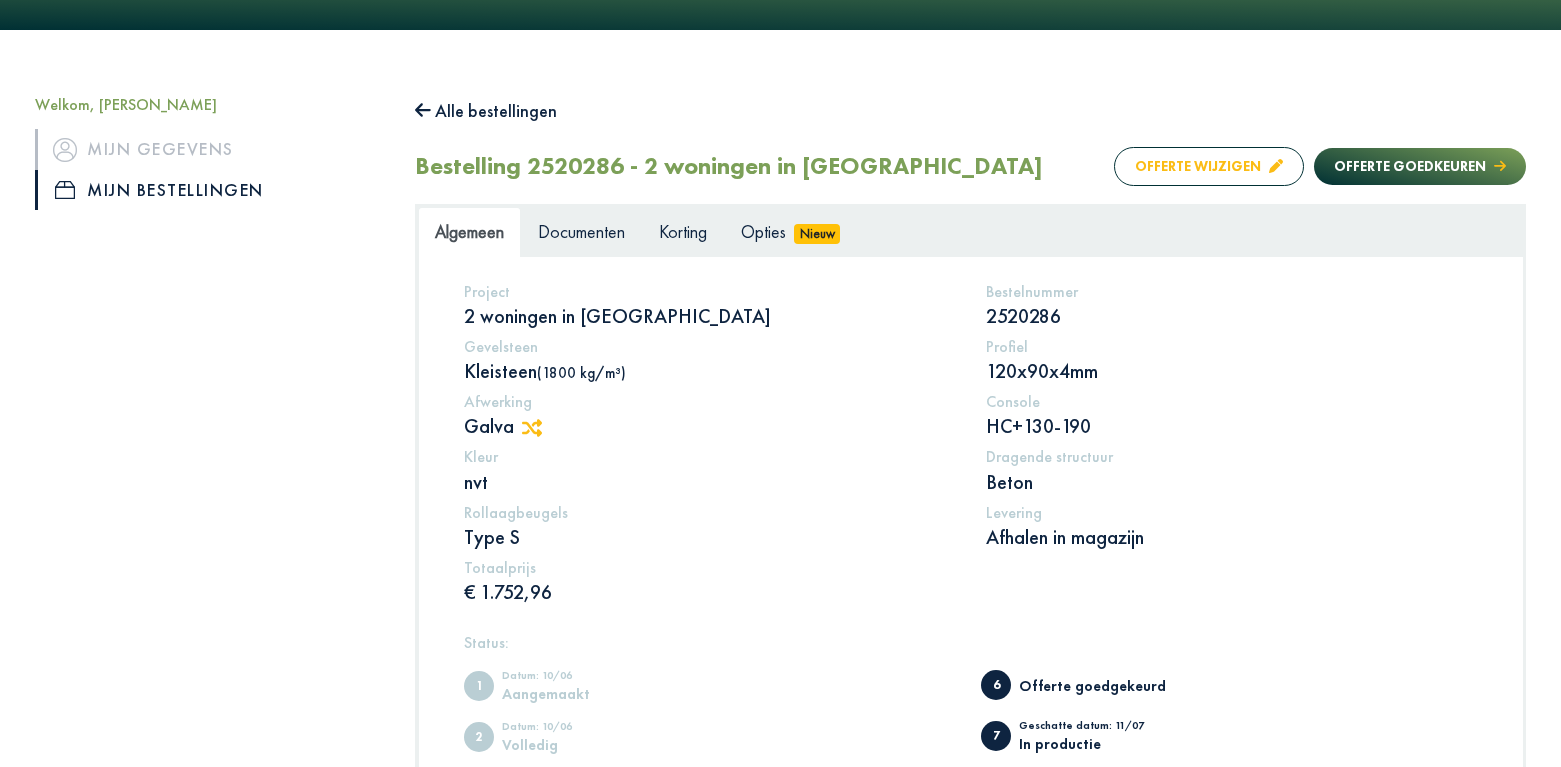 click on "Offerte wijzigen" 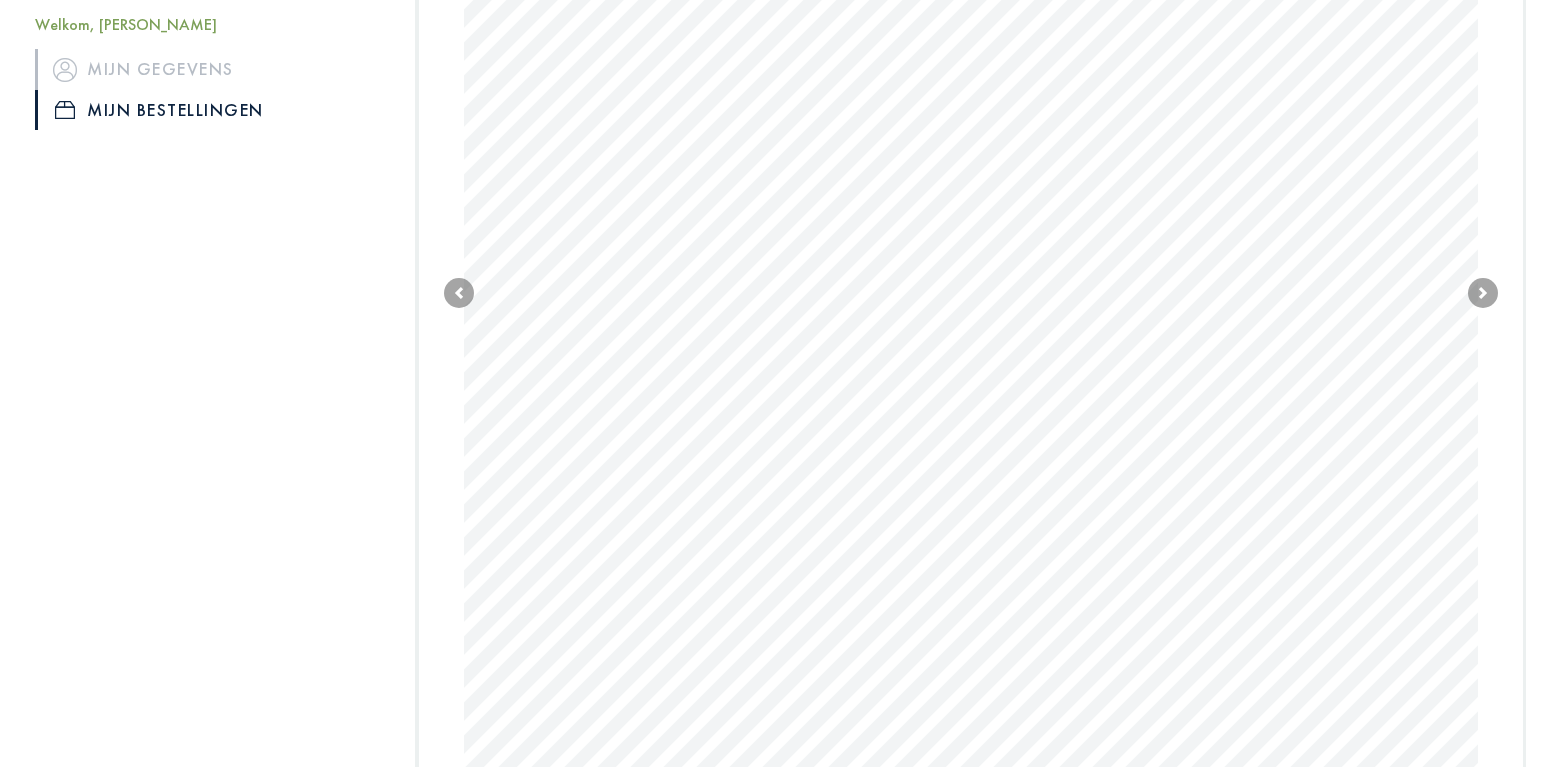 scroll, scrollTop: 624, scrollLeft: 0, axis: vertical 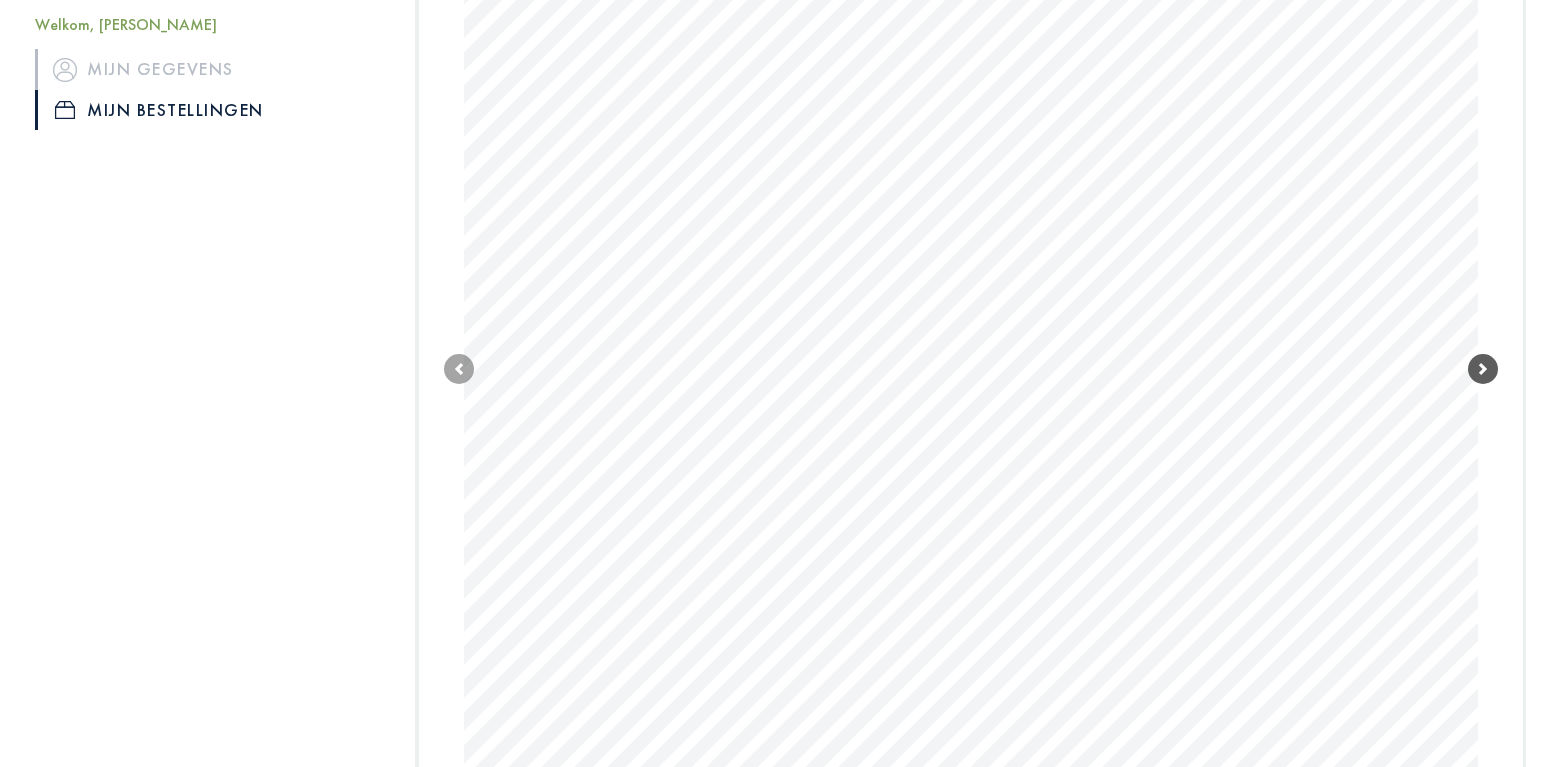 click at bounding box center (1483, 369) 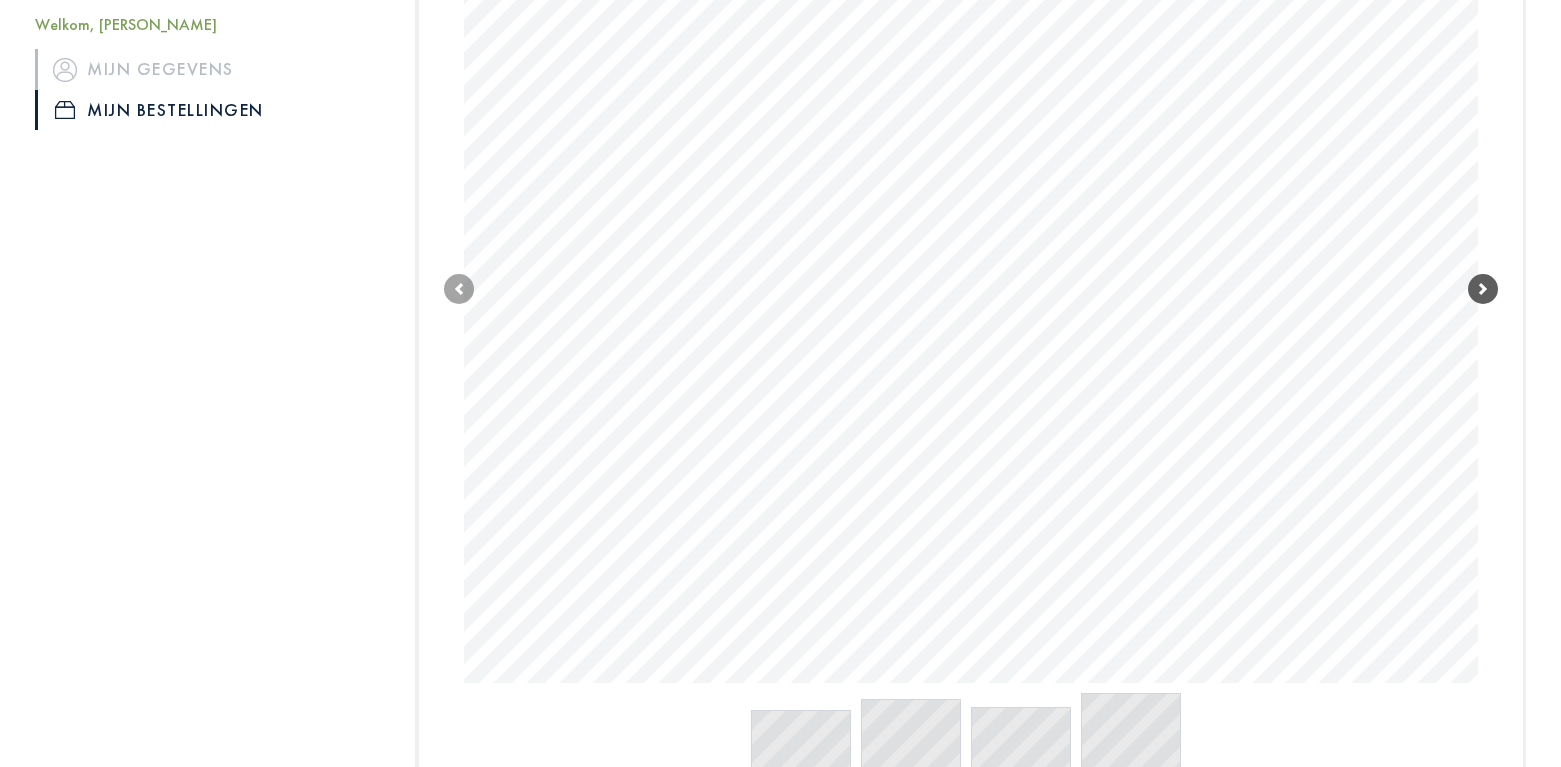 click on "Next" at bounding box center (1483, 289) 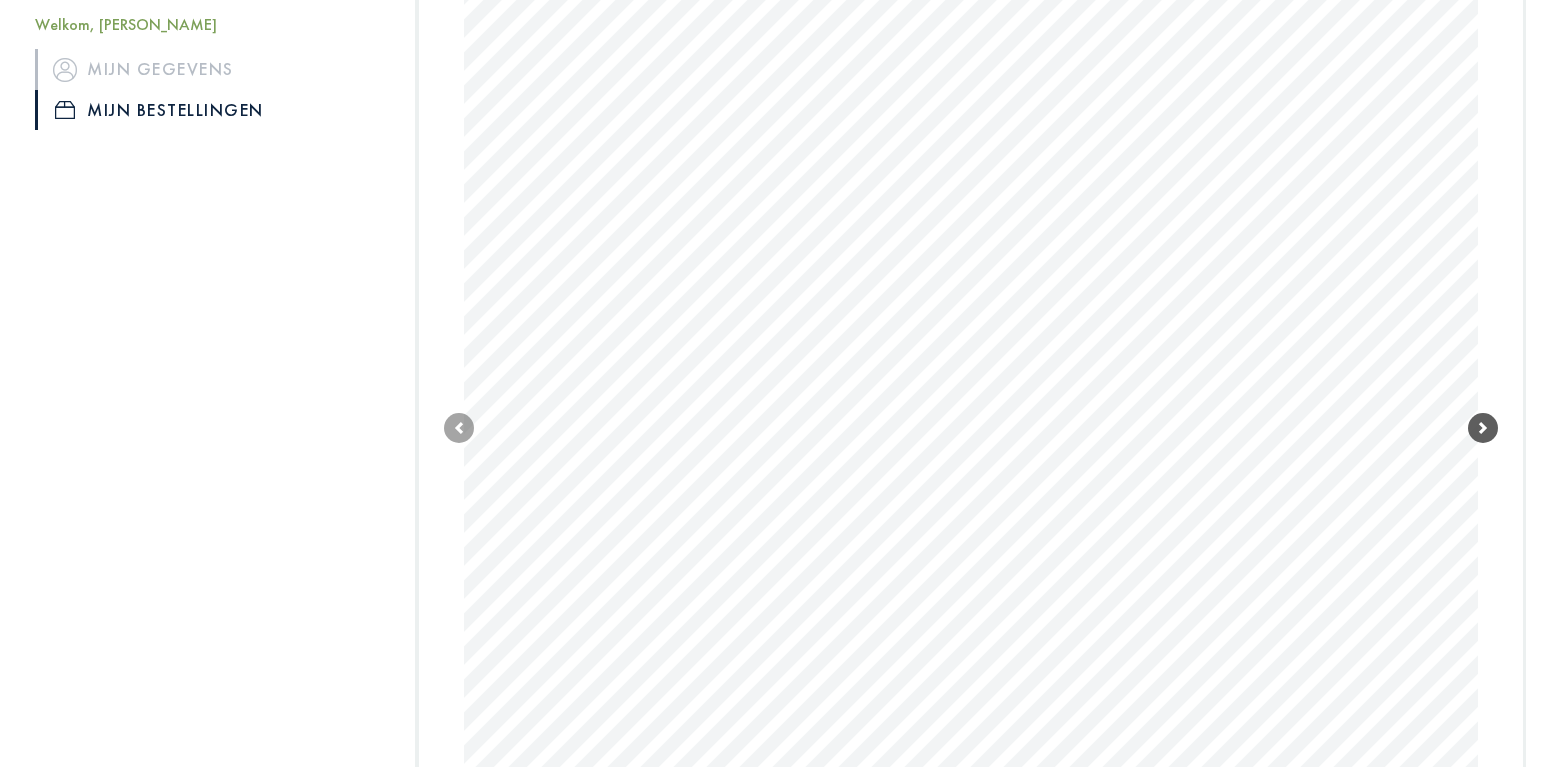 click on "Next" at bounding box center (1483, 428) 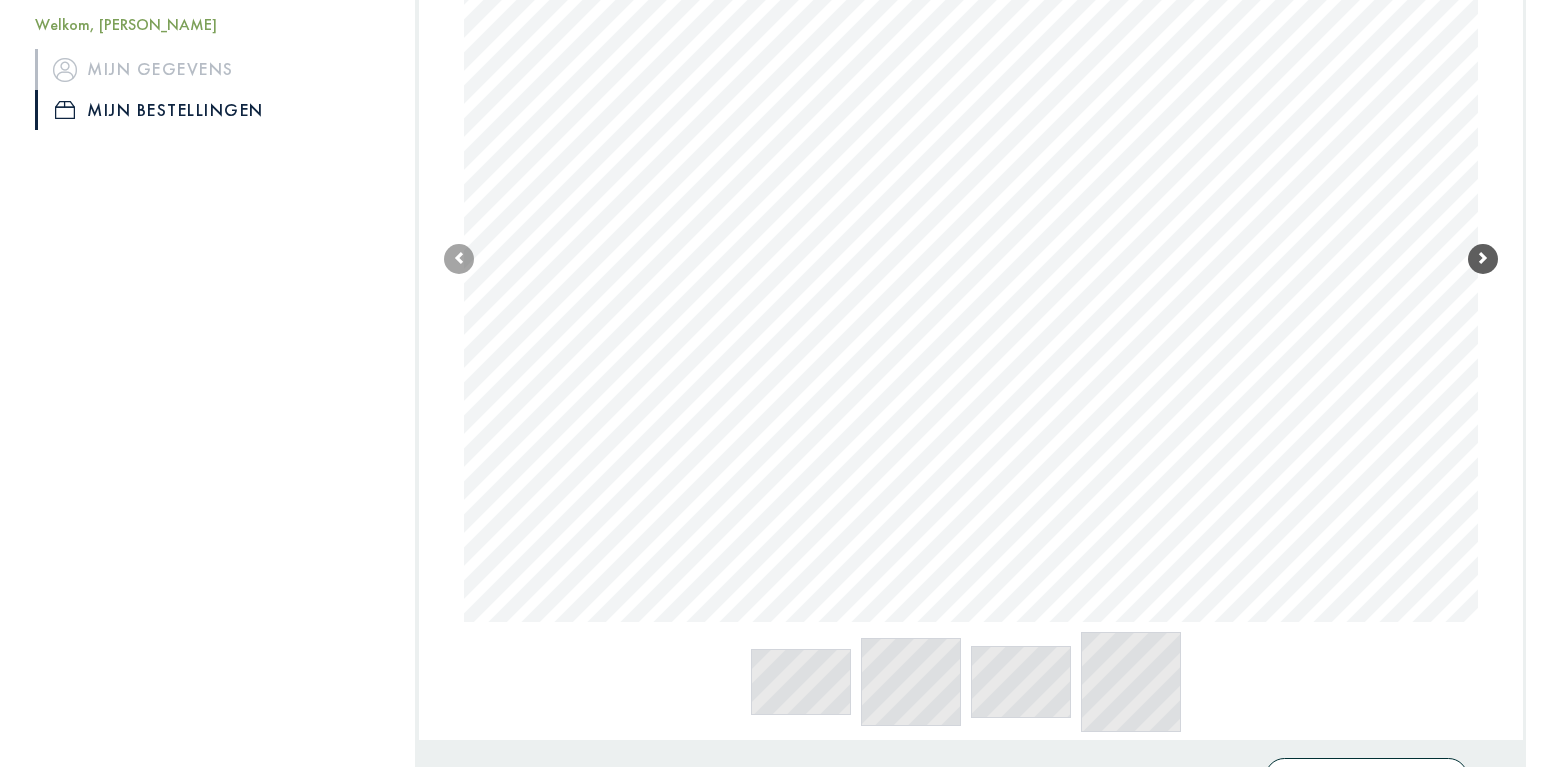click at bounding box center [1483, 259] 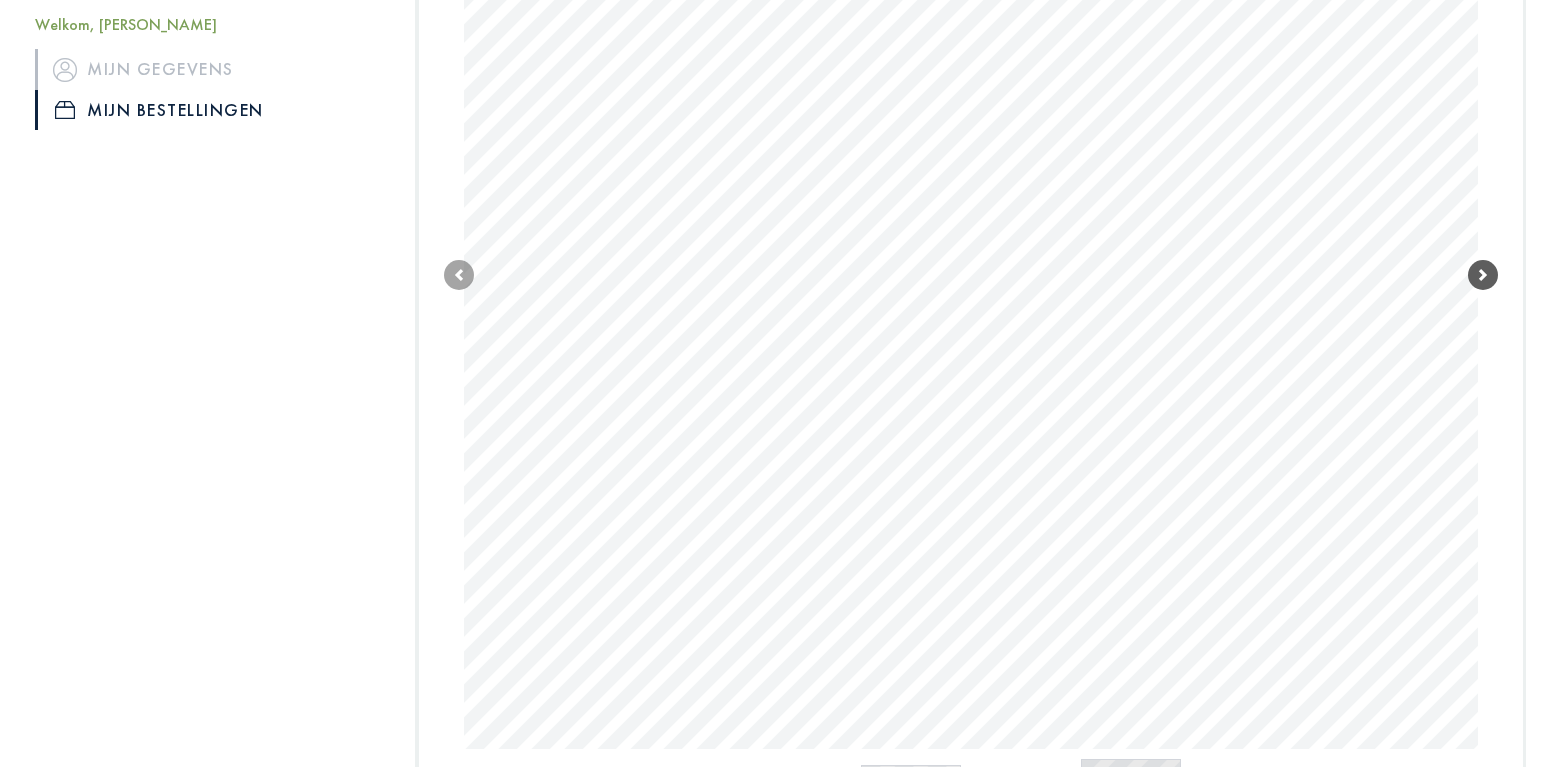 scroll, scrollTop: 758, scrollLeft: 0, axis: vertical 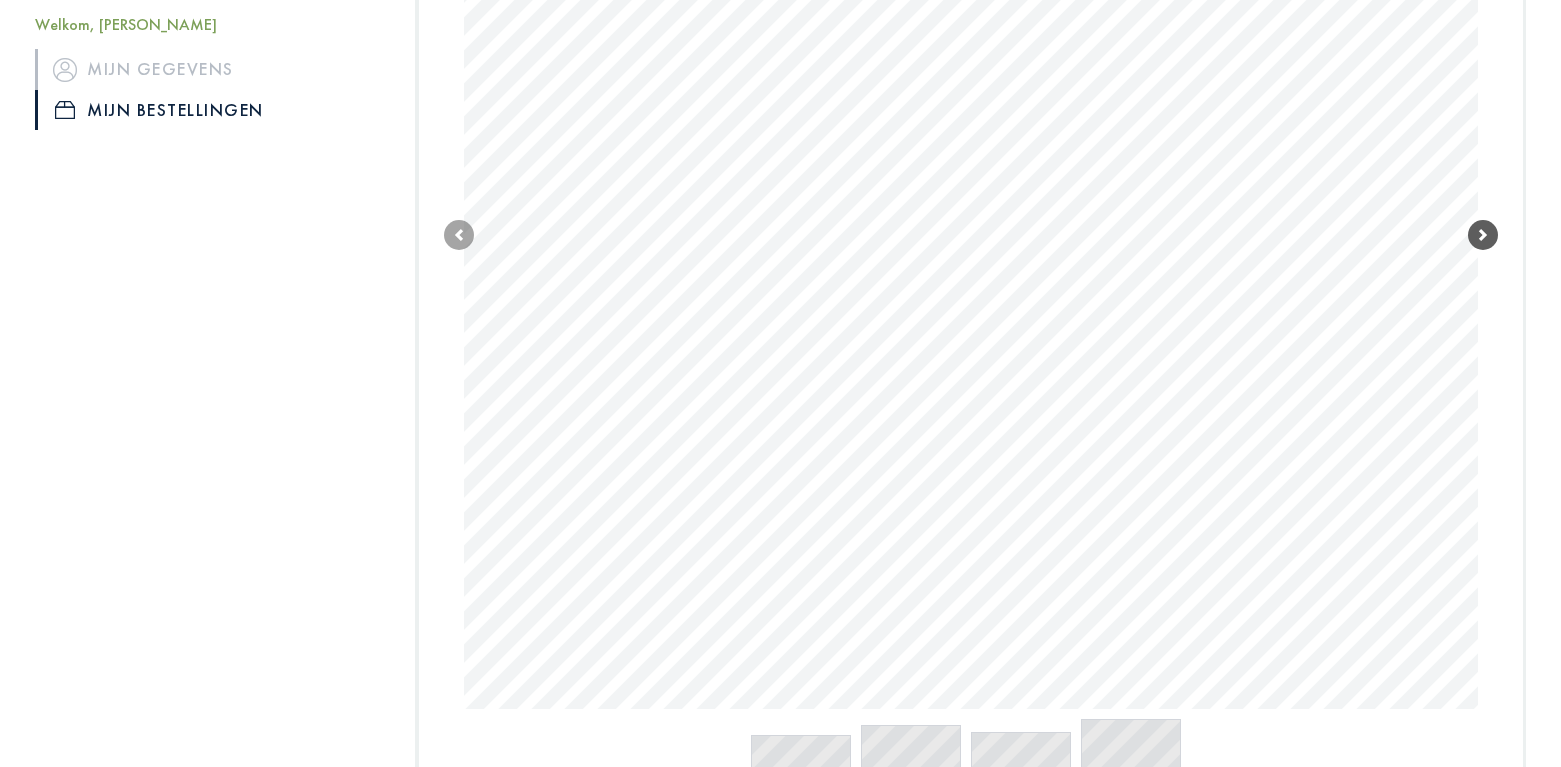 click at bounding box center [1483, 235] 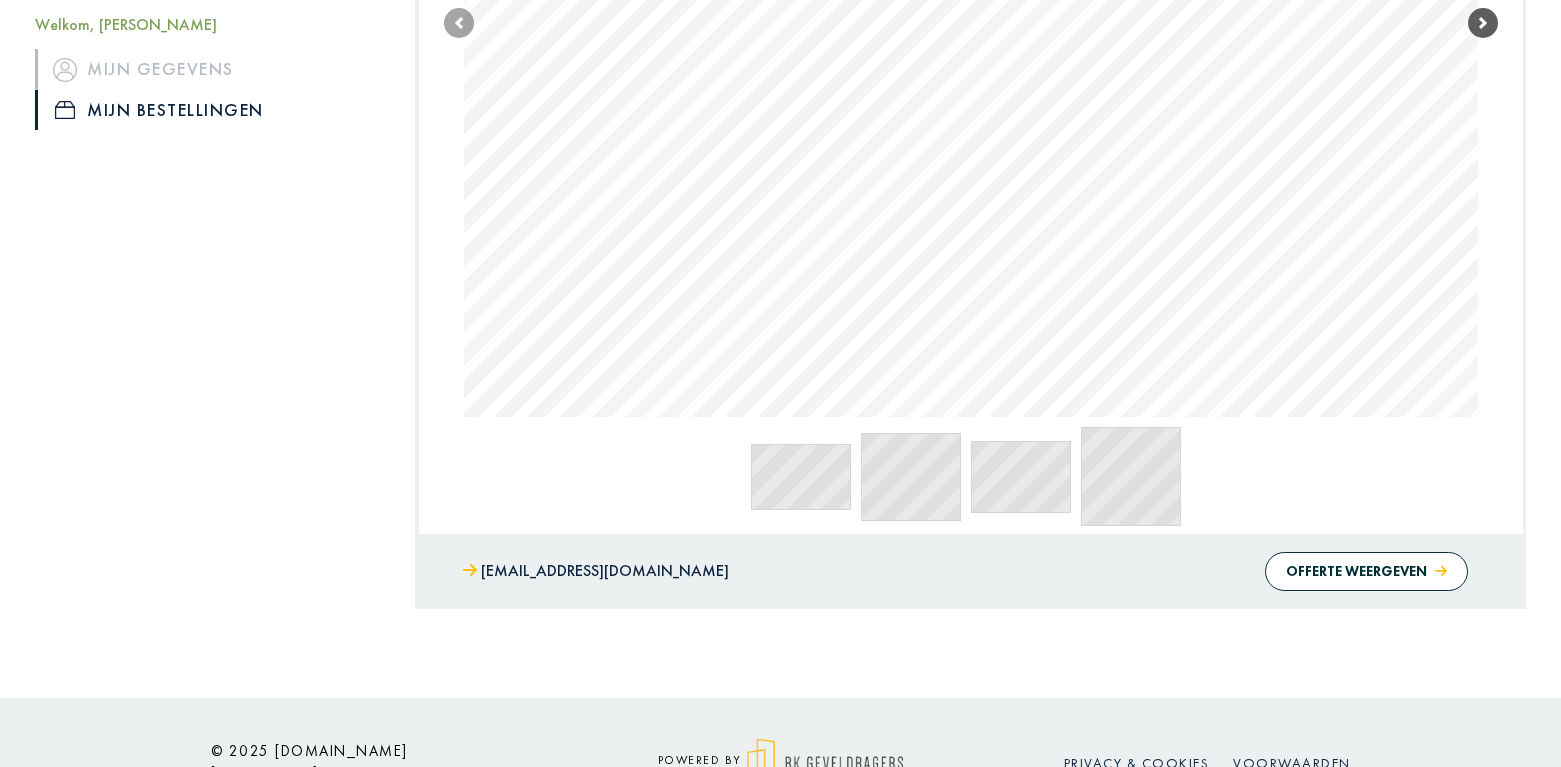 scroll, scrollTop: 891, scrollLeft: 0, axis: vertical 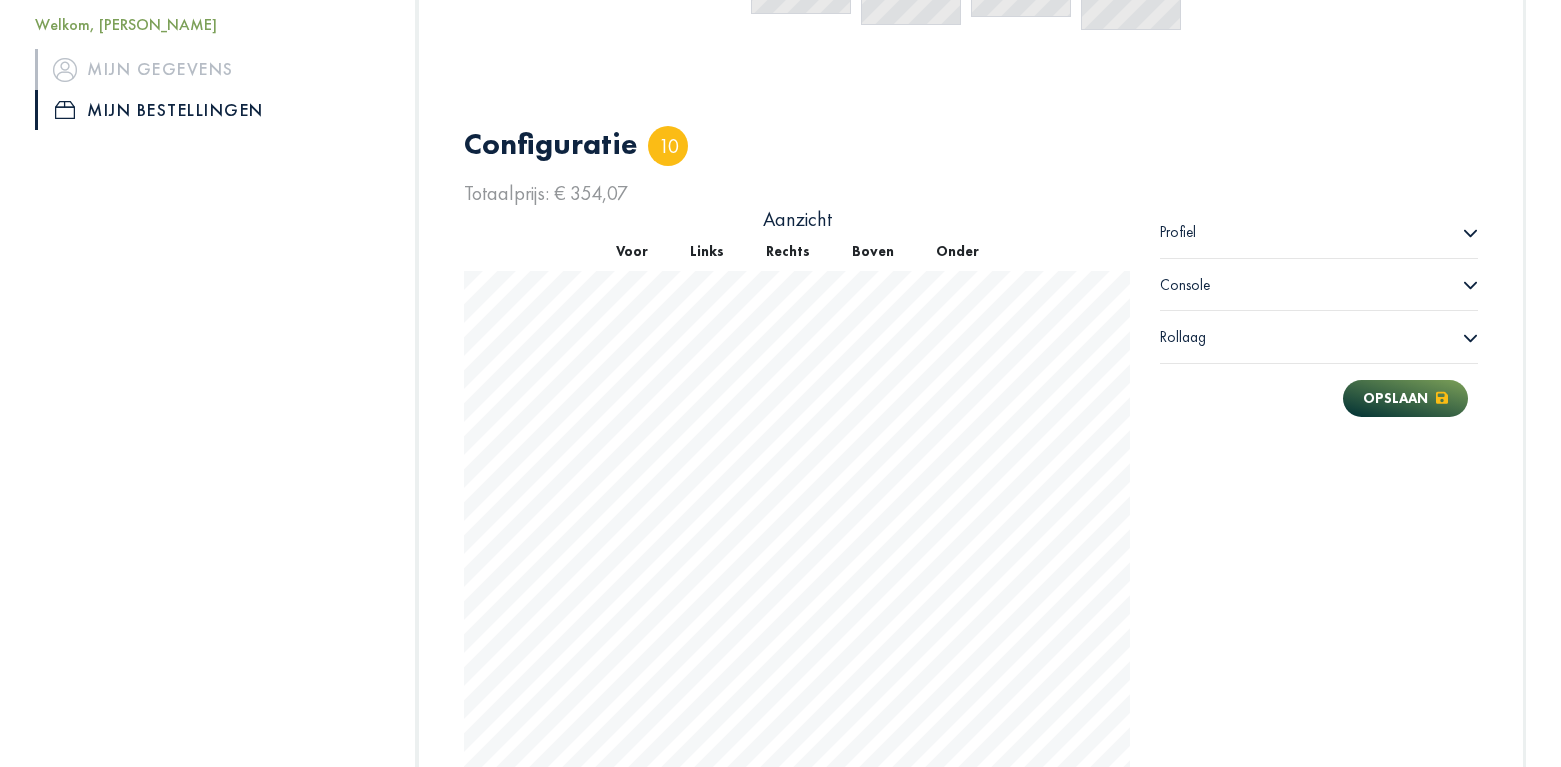 click 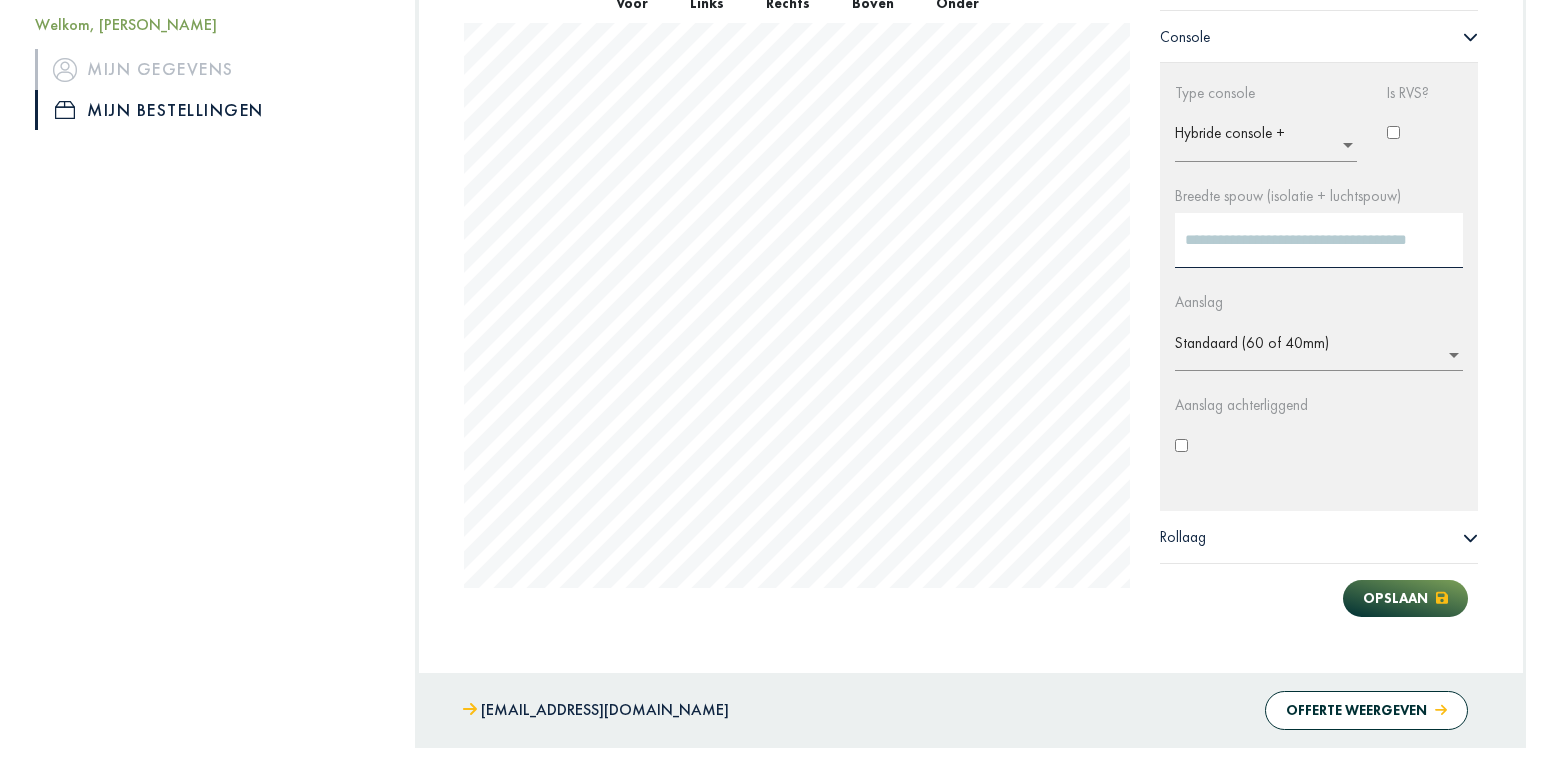 scroll, scrollTop: 1579, scrollLeft: 0, axis: vertical 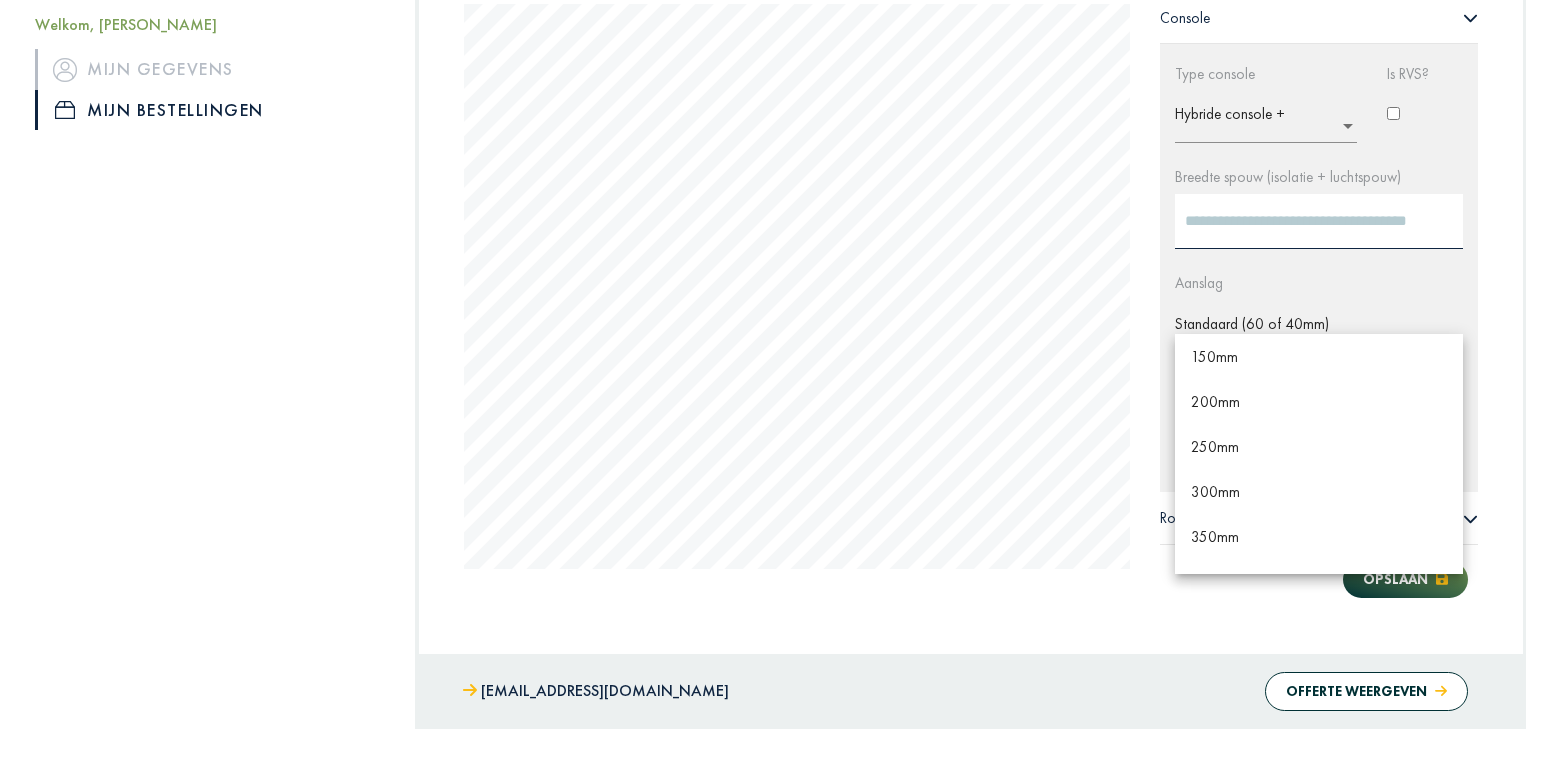 click at bounding box center [1454, 334] 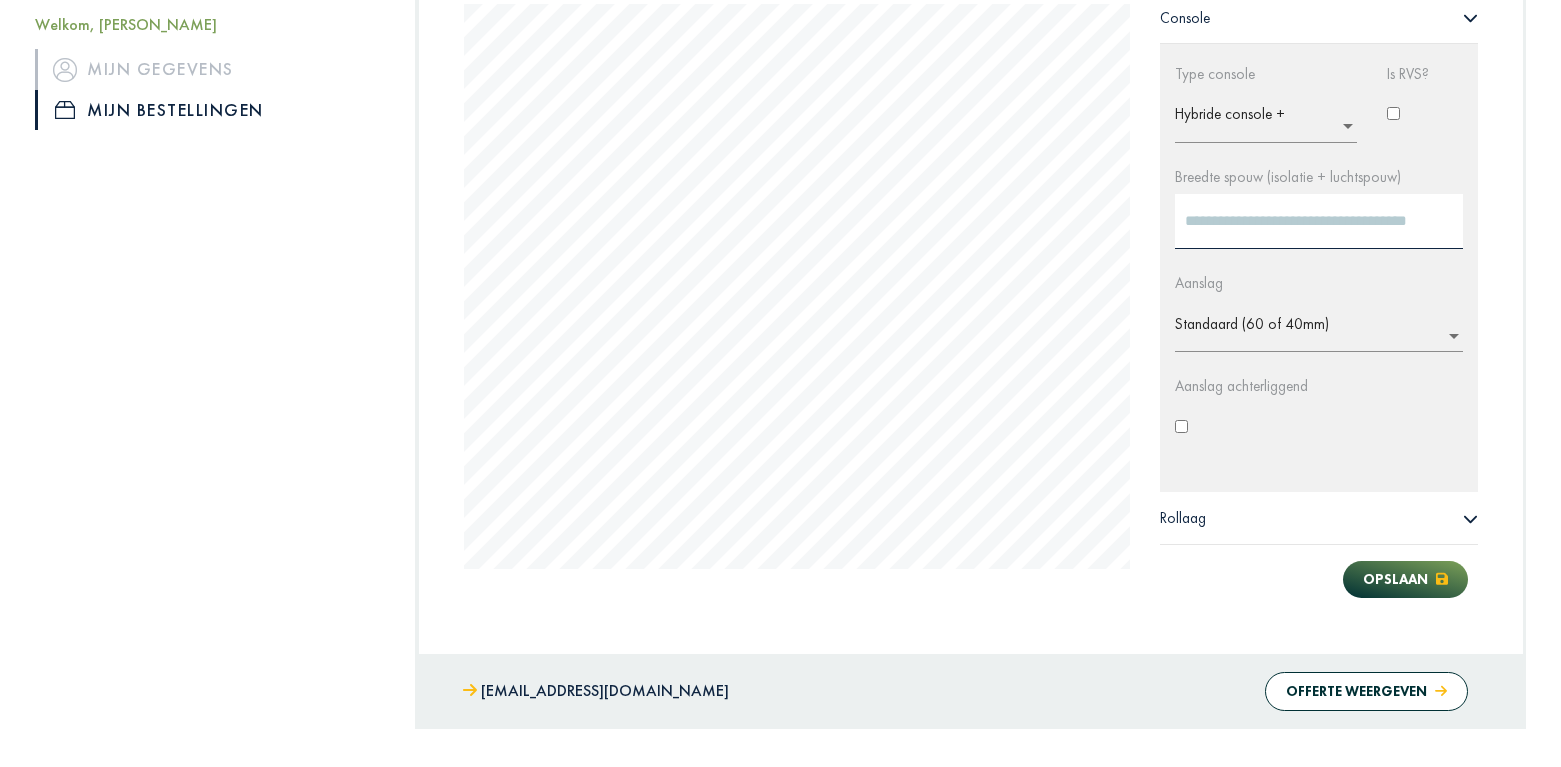click 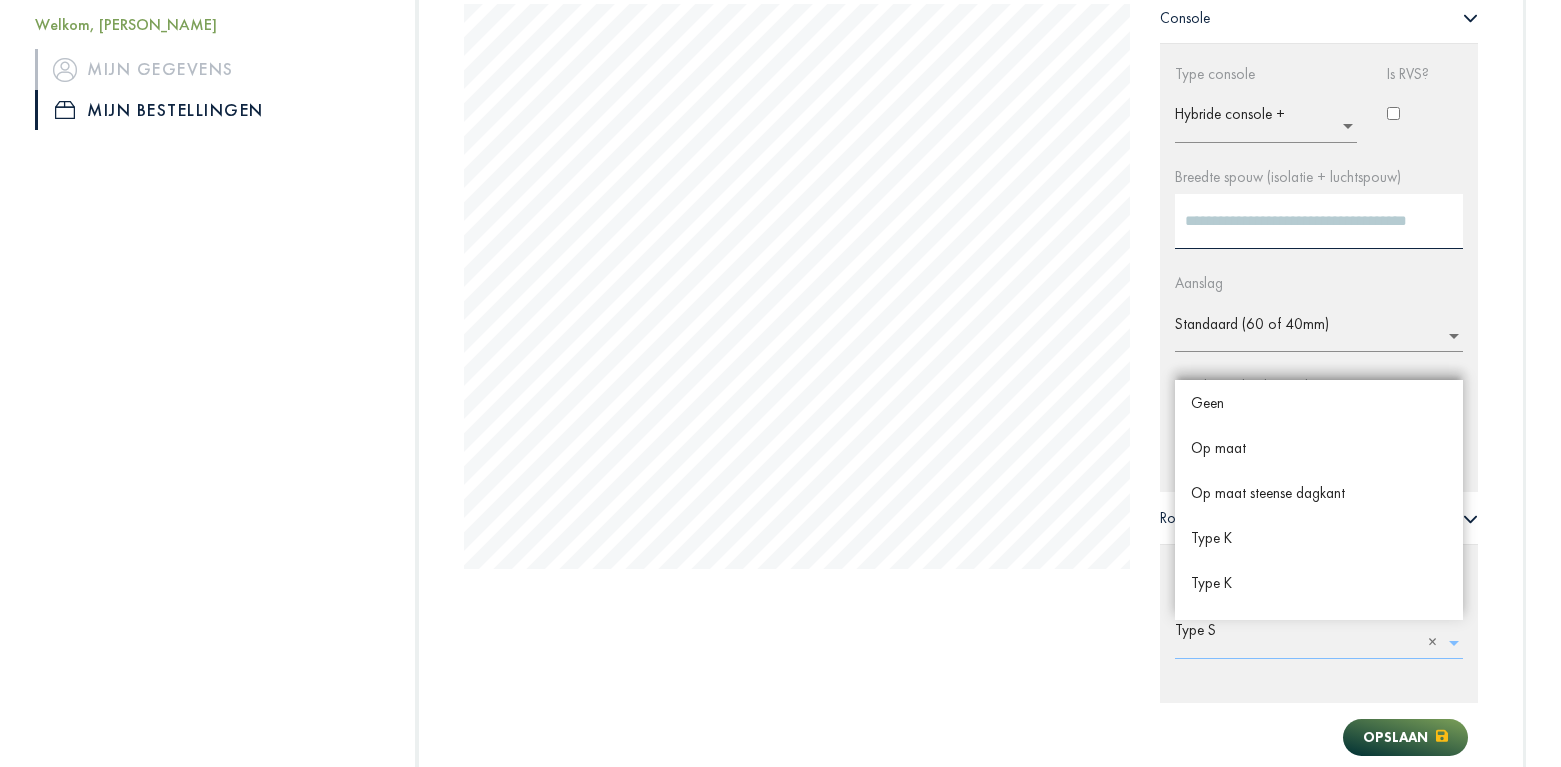 click at bounding box center (1325, 637) 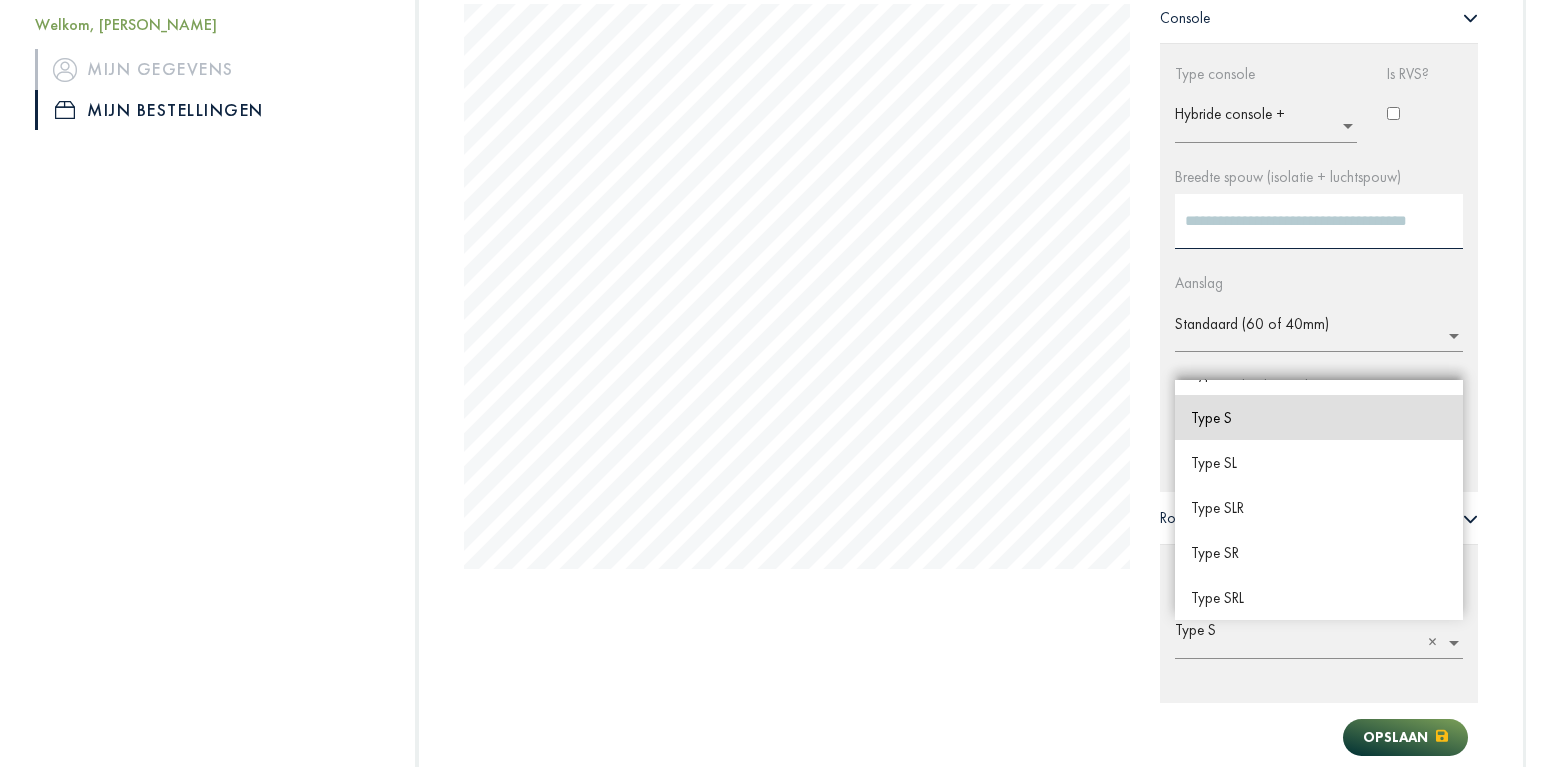 click on "INFO: Refreshed picking FBO to size (333, 283) INFO: Found 0 X3D and nodes... INFO: X3DOM 1.8.3, Build: 7482, Revison:  03da6d38708e4eafc94c2305fdc175312a880321 , Date: Tue Aug 1 11:18:17 2023 +0200 INFO: Refreshed picking FBO to size (333, 250) INFO: Time for setup and init of GL element no. 0: 626 ms. INFO: activate FogBindable null/defaultX3DFogNode INFO: register FogBindable null/defaultX3DFogNode INFO: create new Fog for X3DFogNode-stack INFO: activate ViewpointBindable null/Front INFO: activate first X3DViewpointNode for X3DViewpointNode-stack INFO: activate BackgroundBindable null/defaultX3DBackgroundNode INFO: register BackgroundBindable null/defaultX3DBackgroundNode INFO: create new Background for X3DBackgroundNode-stack INFO: System ready. INFO: activate NavigationInfoBindable null/ INFO: activate first X3DNavigationInfoNode for X3DNavigationInfoNode-stack INFO: activate EnvironmentBindable null/defaultX3DEnvironmentNode INFO: register EnvironmentBindable null/defaultX3DEnvironmentNode FPS 0.93 0" at bounding box center [797, 412] 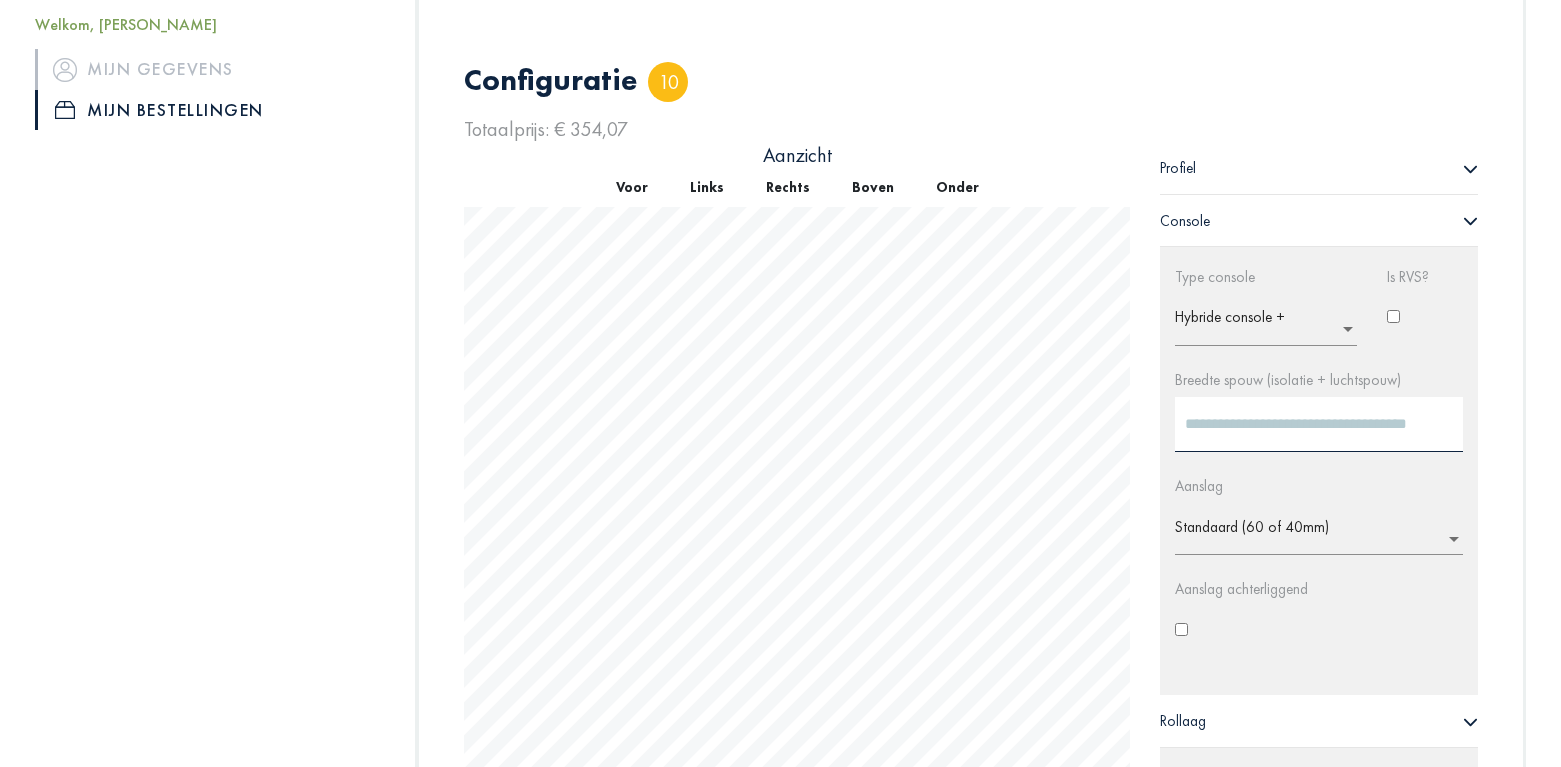 scroll, scrollTop: 1312, scrollLeft: 0, axis: vertical 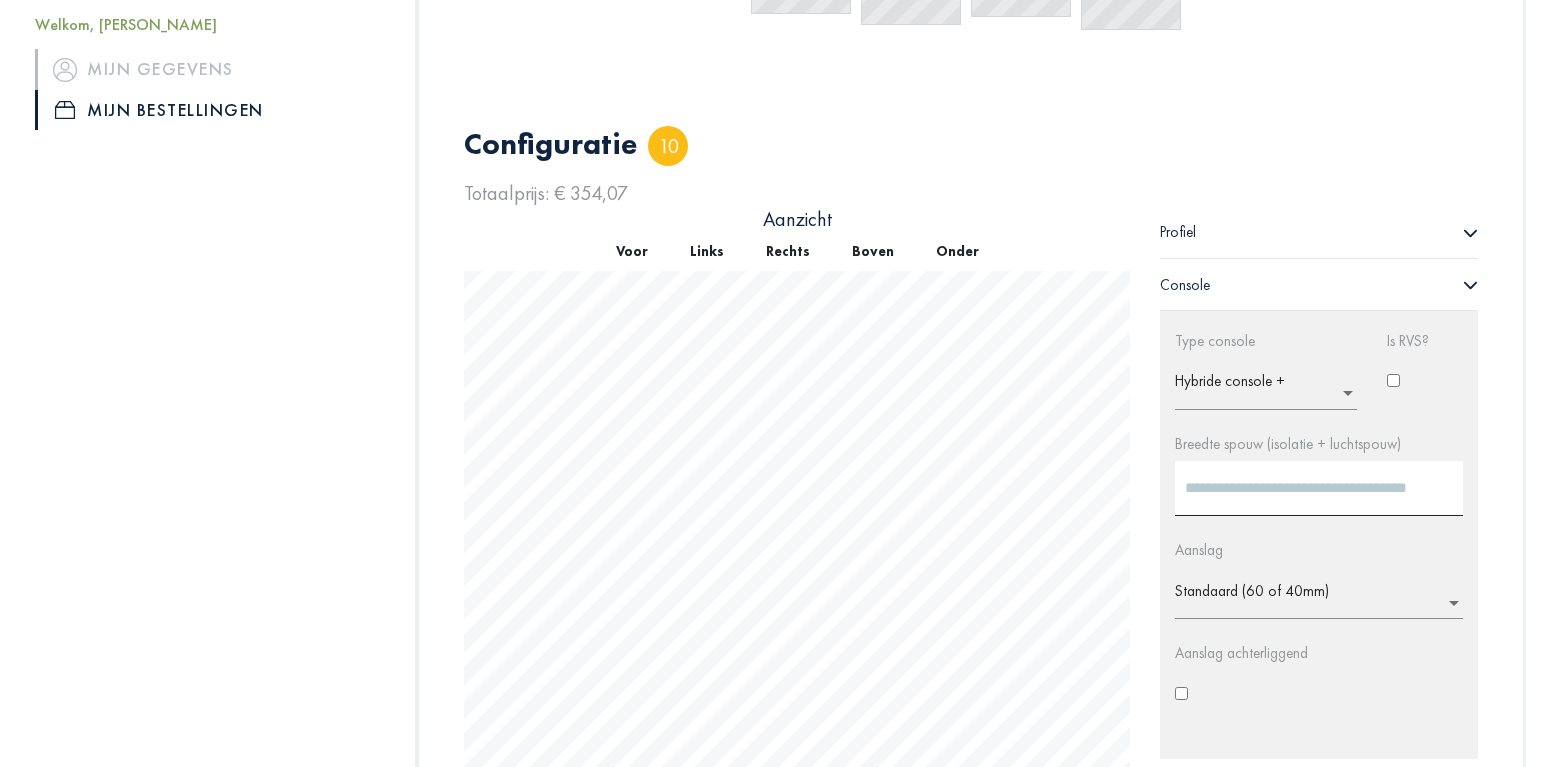 click at bounding box center [1272, 388] 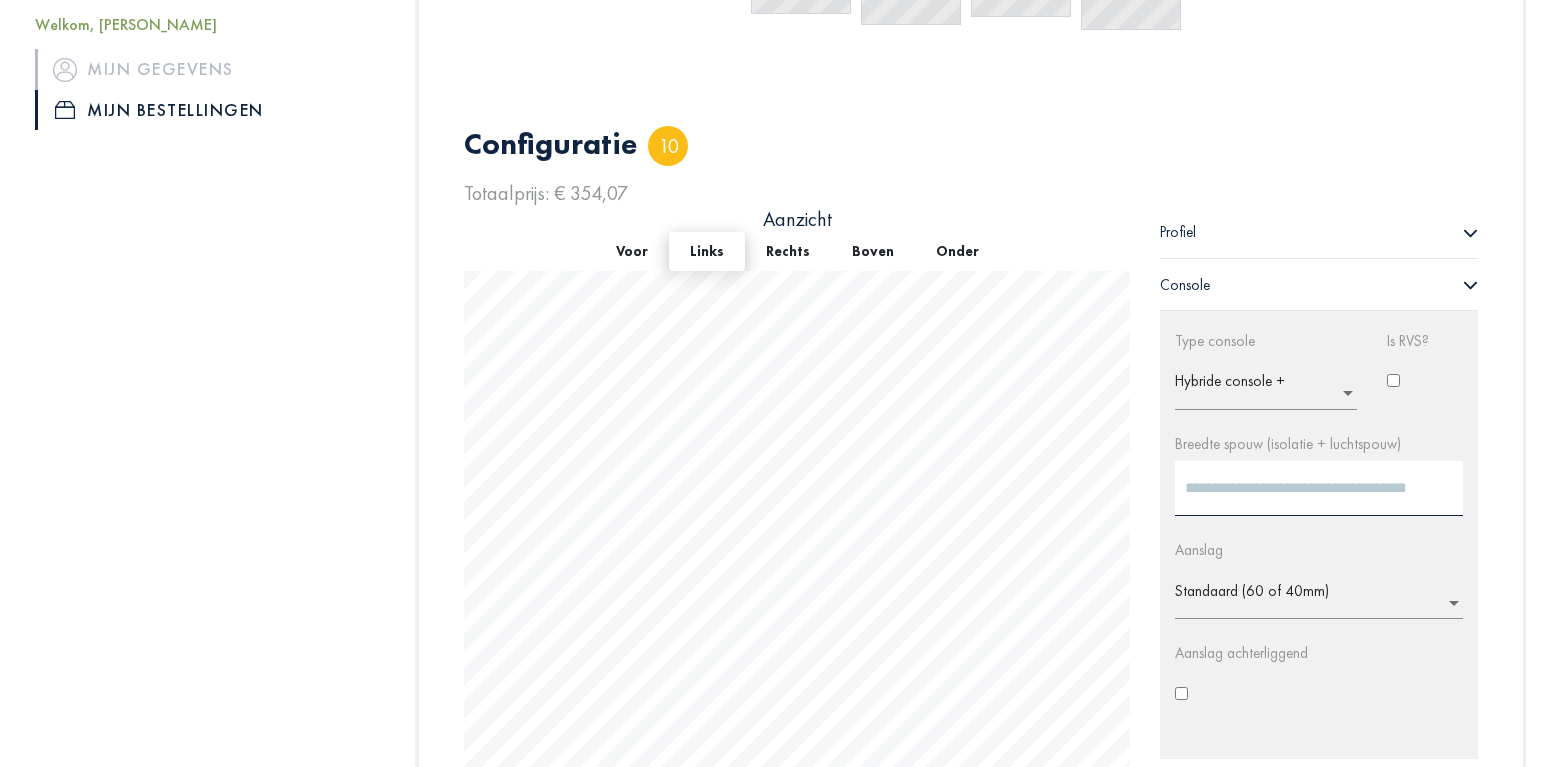 scroll, scrollTop: 1381, scrollLeft: 0, axis: vertical 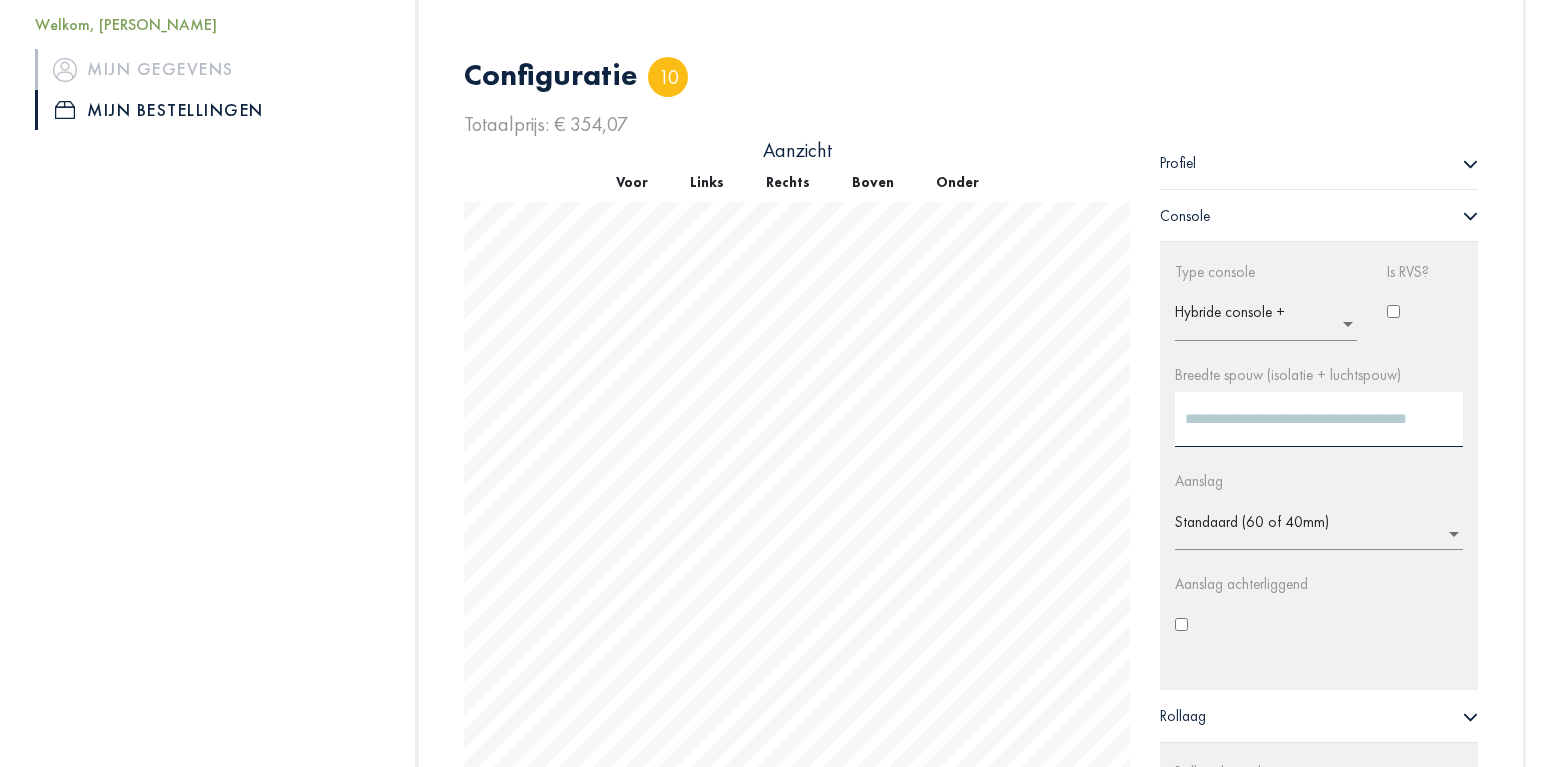 click on "Links" at bounding box center (707, 182) 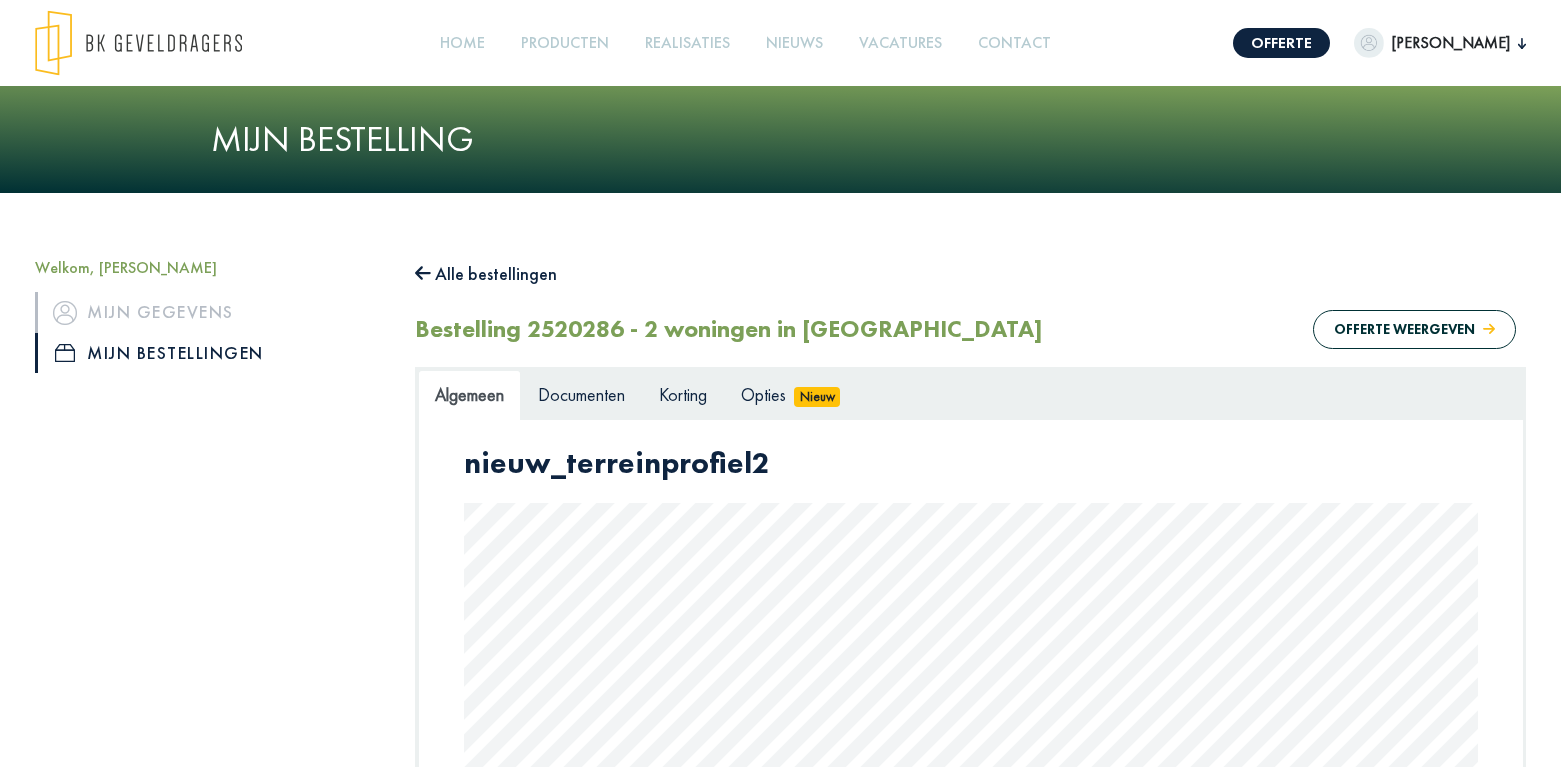 scroll, scrollTop: 1381, scrollLeft: 0, axis: vertical 